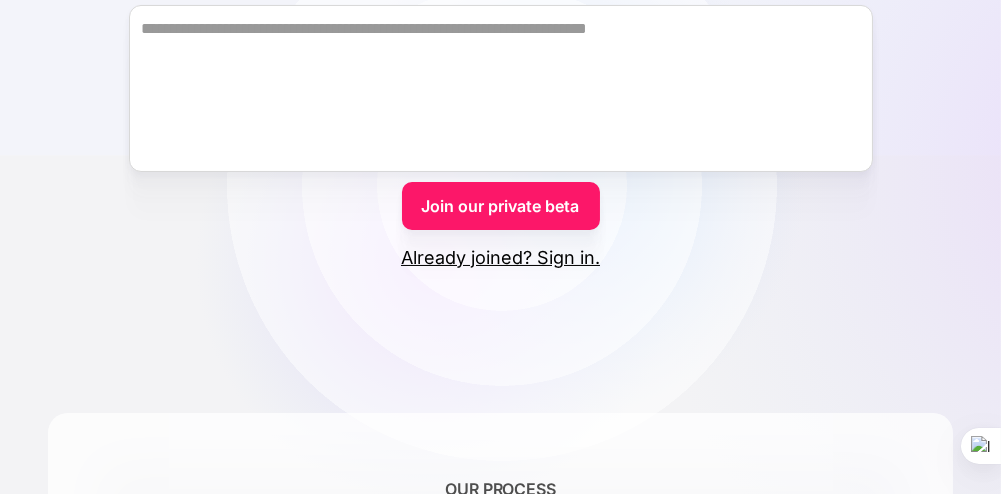 scroll, scrollTop: 400, scrollLeft: 0, axis: vertical 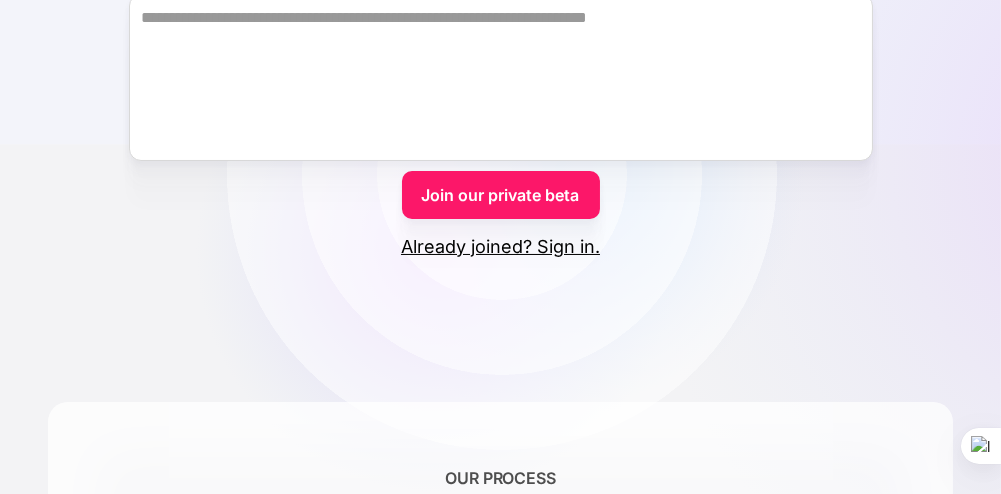click on "Already joined? Sign in." at bounding box center [500, 247] 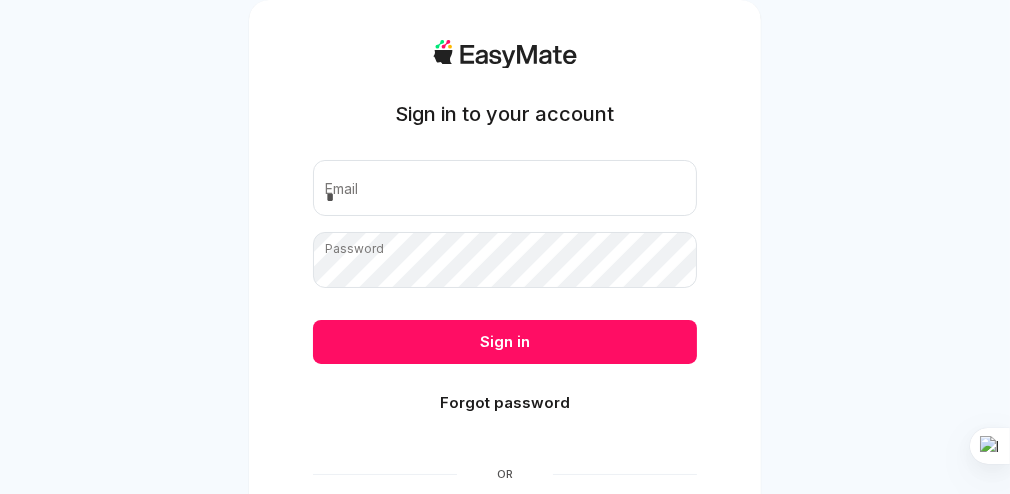 scroll, scrollTop: 200, scrollLeft: 0, axis: vertical 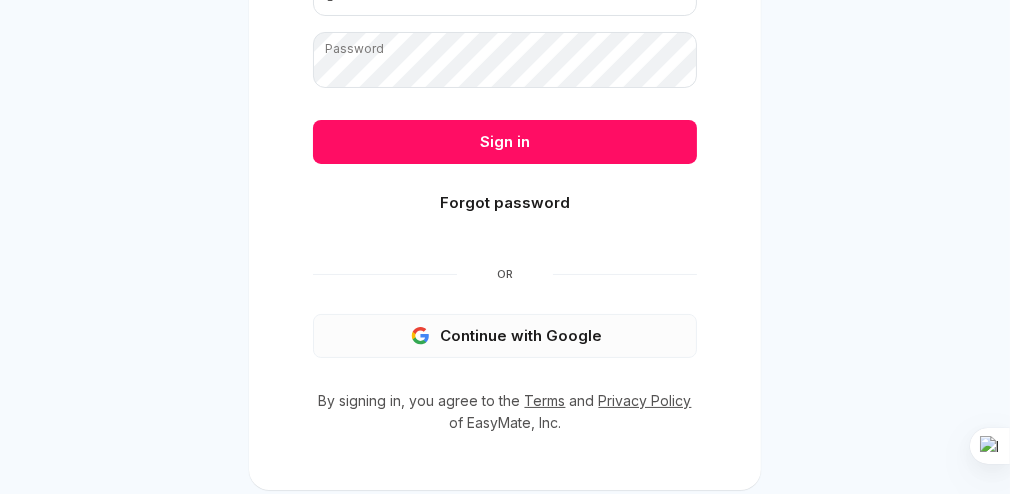 click on "Continue with Google" at bounding box center (505, 336) 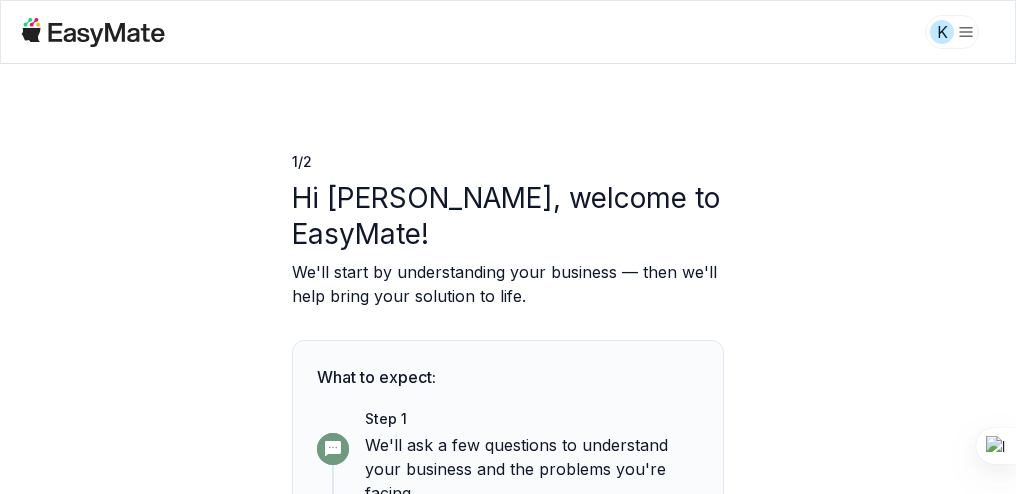 scroll, scrollTop: 0, scrollLeft: 0, axis: both 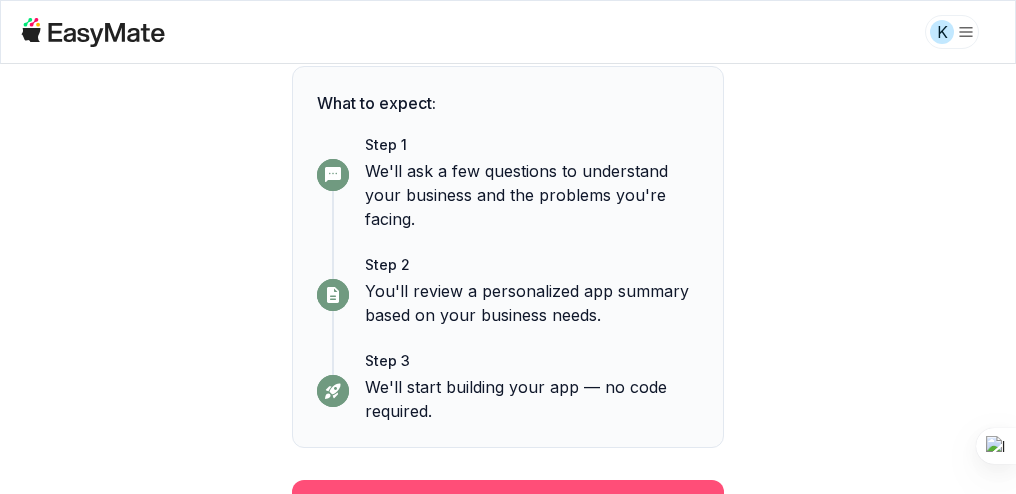 click on "Continue" at bounding box center (508, 506) 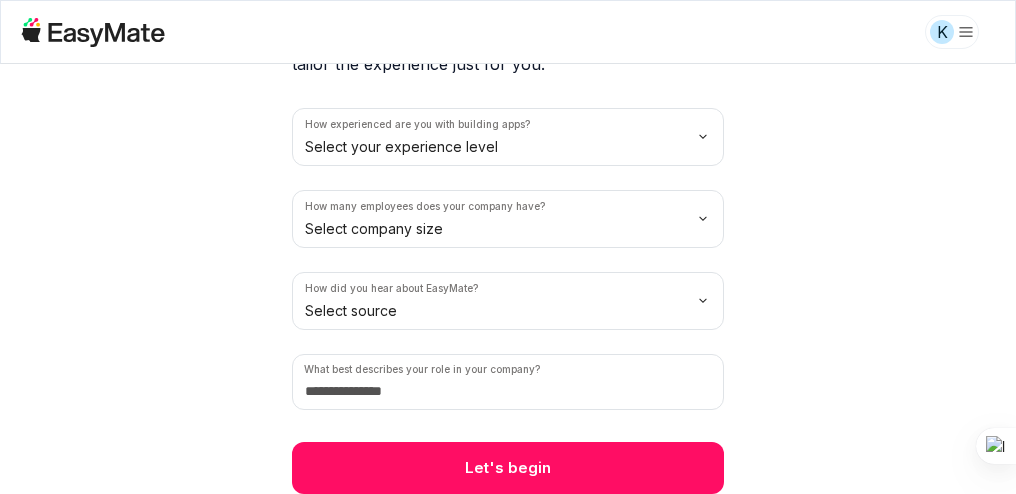 scroll, scrollTop: 0, scrollLeft: 0, axis: both 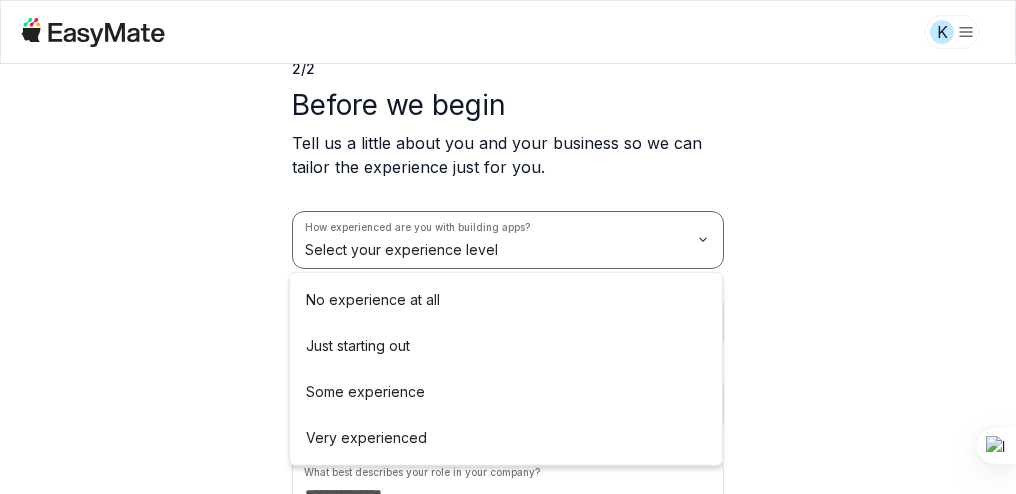click on "K 2 / 2 Before we begin Tell us a little about you and your business so we can tailor the experience just for you. How experienced are you with building apps? Select your experience level How many employees does your company have? Select company size How did you hear about EasyMate? Select source What best describes your role in your company? Let's begin
No experience at all Just starting out Some experience Very experienced" at bounding box center [508, 247] 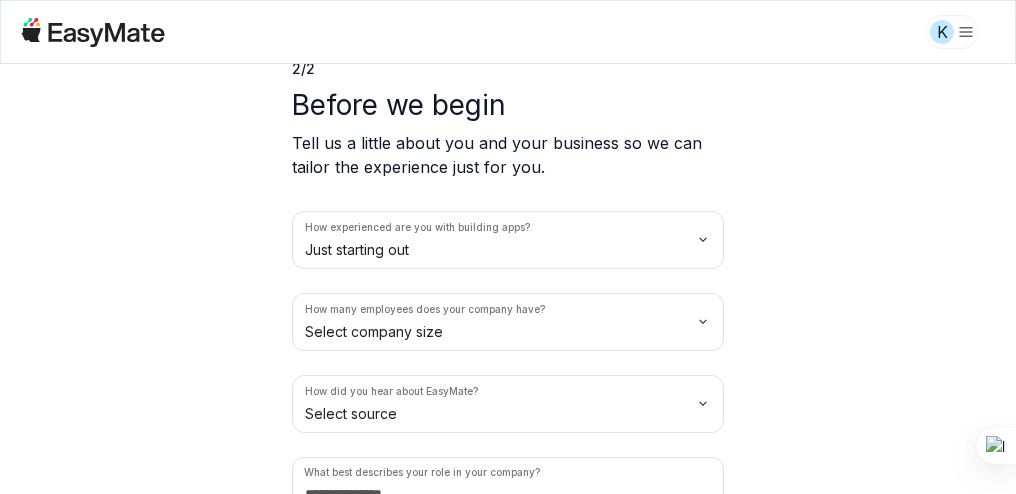 click on "K 2 / 2 Before we begin Tell us a little about you and your business so we can tailor the experience just for you. How experienced are you with building apps? Just starting out How many employees does your company have? Select company size How did you hear about EasyMate? Select source What best describes your role in your company? Let's begin" at bounding box center (508, 247) 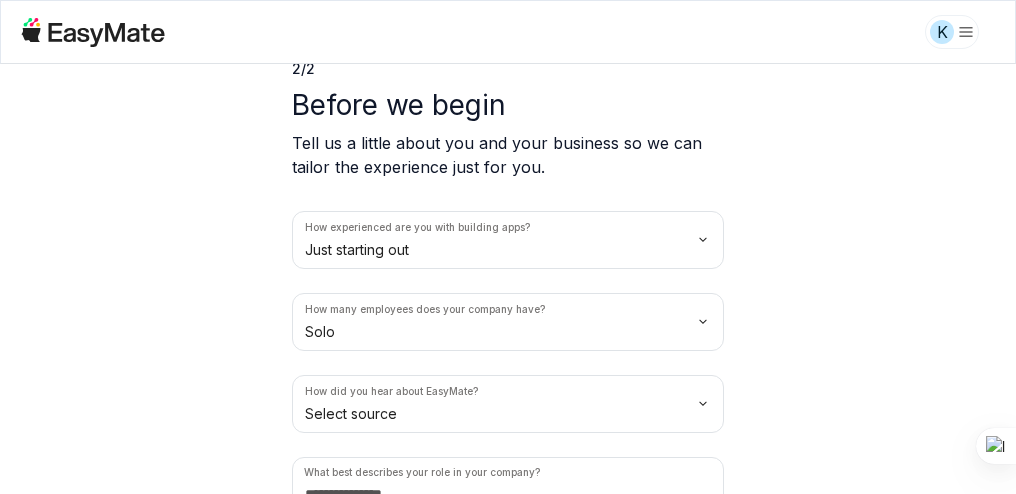 click on "2 / 2 Before we begin Tell us a little about you and your business so we can tailor the experience just for you. How experienced are you with building apps? Just starting out How many employees does your company have? Solo How did you hear about EasyMate? Select source What best describes your role in your company? Let's begin" at bounding box center [508, 279] 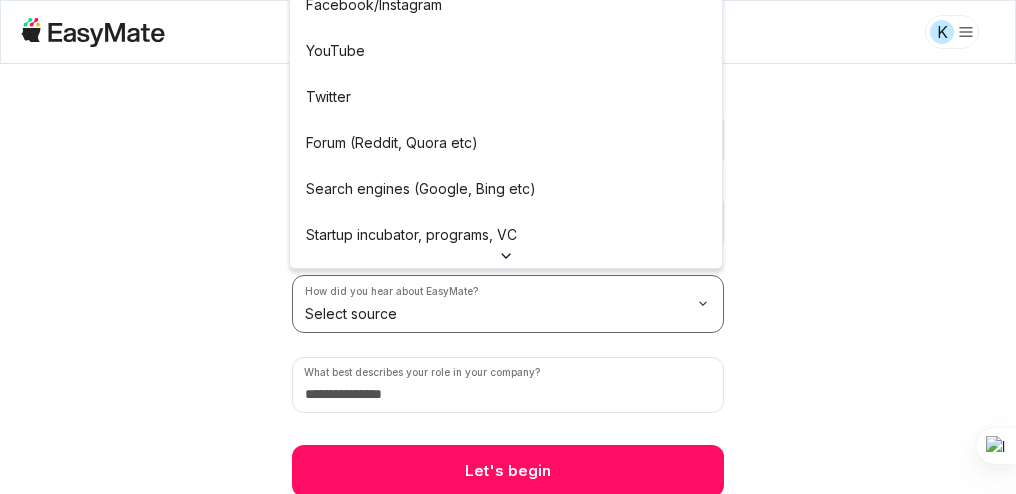 click on "K 2 / 2 Before we begin Tell us a little about you and your business so we can tailor the experience just for you. How experienced are you with building apps? Just starting out How many employees does your company have? Solo How did you hear about EasyMate? Select source What best describes your role in your company? Let's begin
Peer referral Linkedin Facebook/Instagram YouTube Twitter Forum (Reddit, Quora etc) Search engines (Google, Bing etc) Startup incubator, programs, VC Podcast Press or news outlet Other" at bounding box center [508, 247] 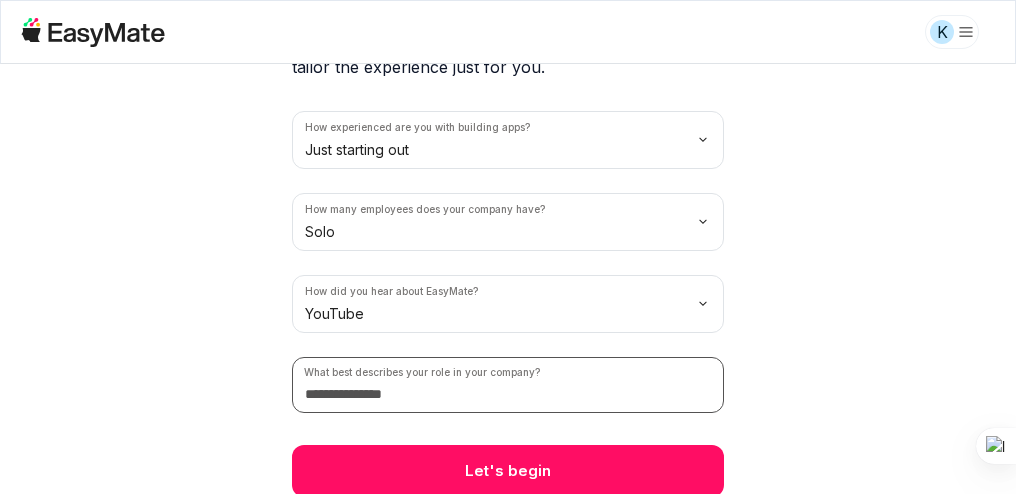 click at bounding box center [508, 385] 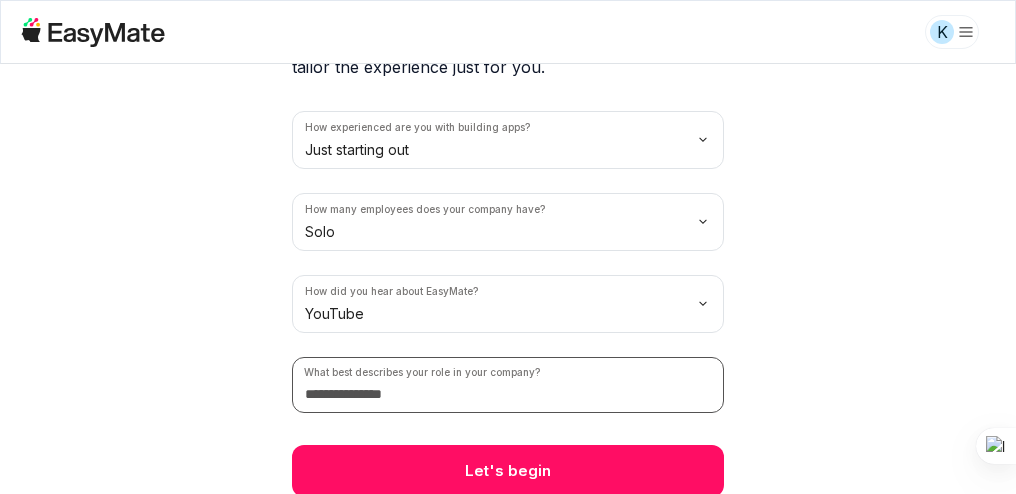 click at bounding box center [508, 385] 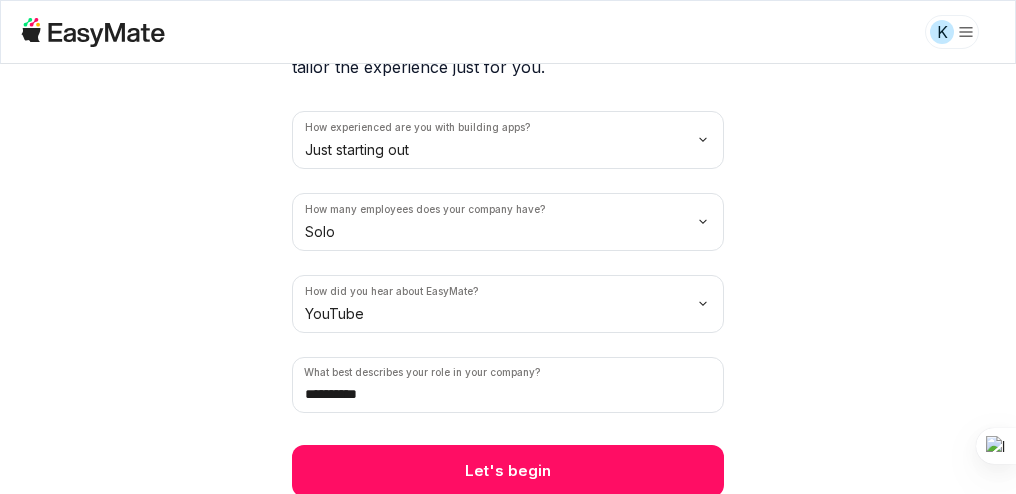 click on "**********" at bounding box center [508, 279] 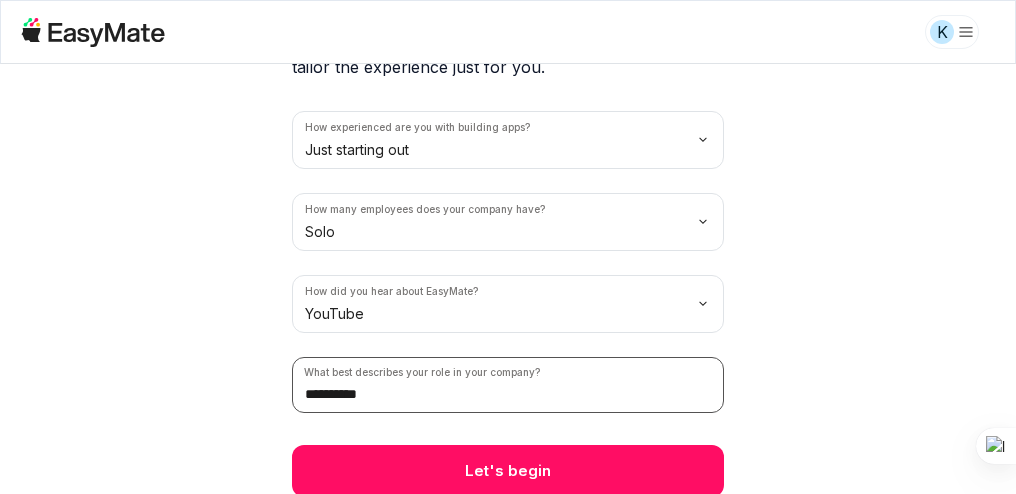 drag, startPoint x: 389, startPoint y: 393, endPoint x: 224, endPoint y: 392, distance: 165.00304 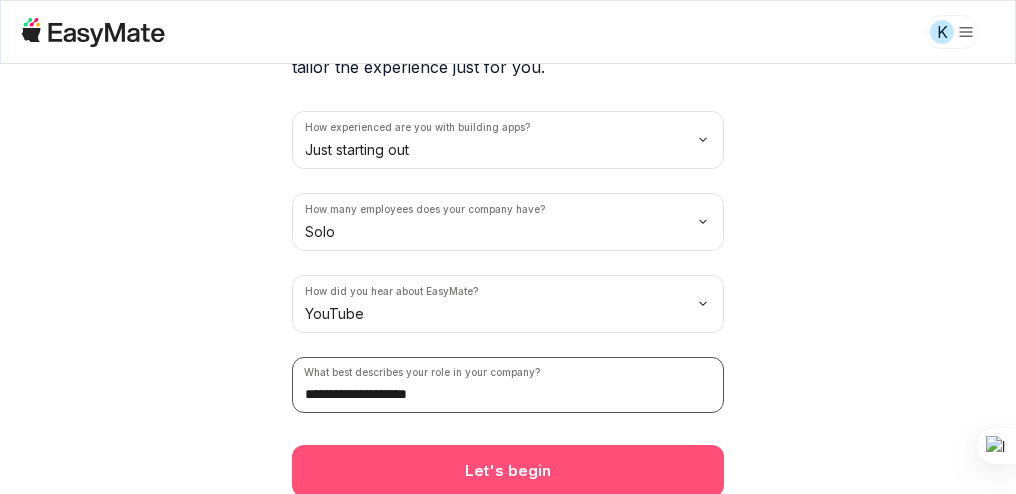 type on "**********" 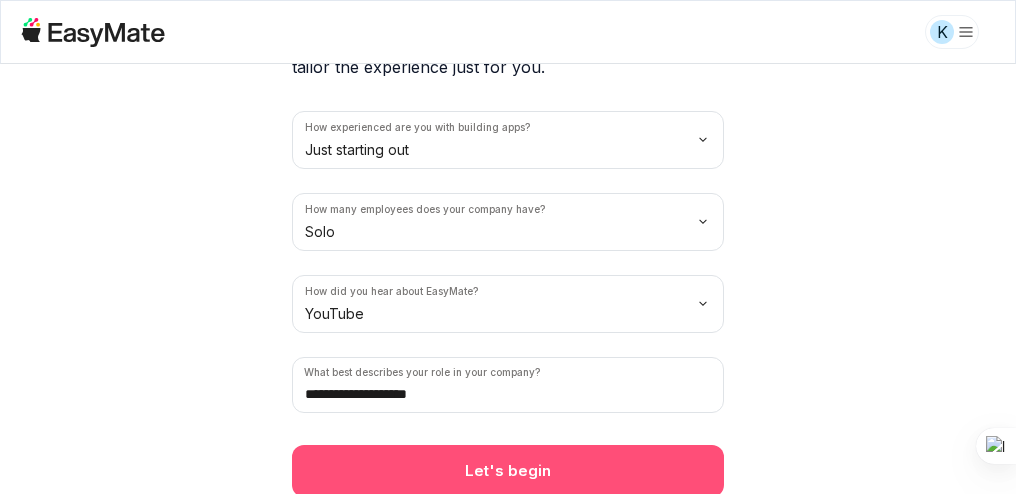 click on "Let's begin" at bounding box center (508, 471) 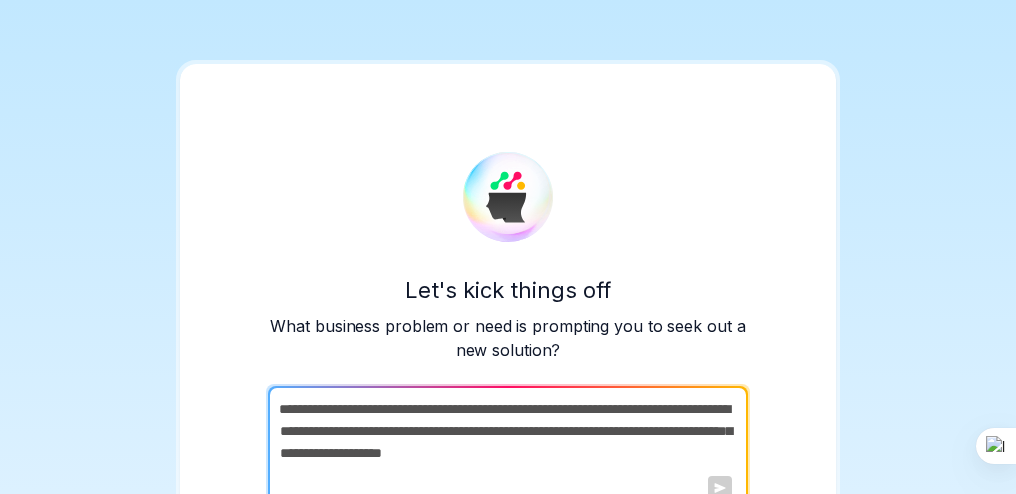 scroll, scrollTop: 109, scrollLeft: 0, axis: vertical 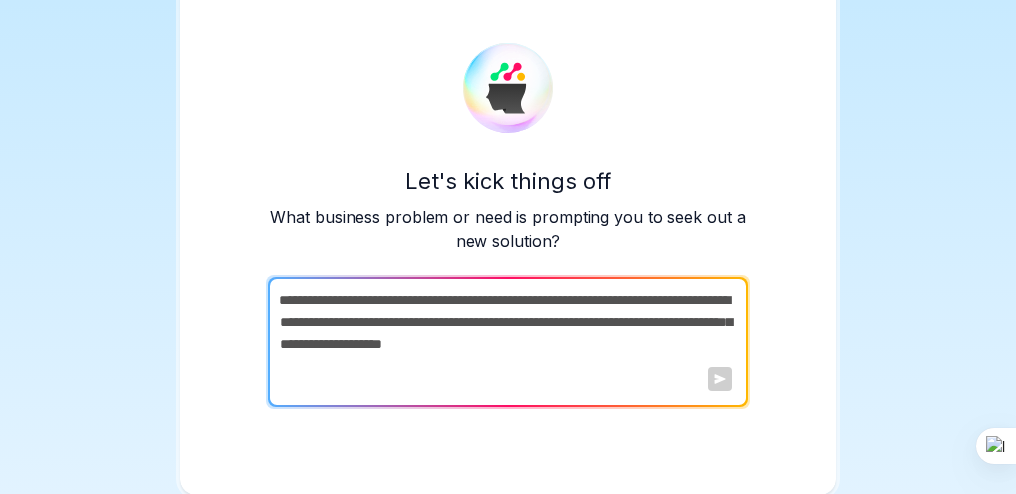 drag, startPoint x: 278, startPoint y: 298, endPoint x: 376, endPoint y: 353, distance: 112.37882 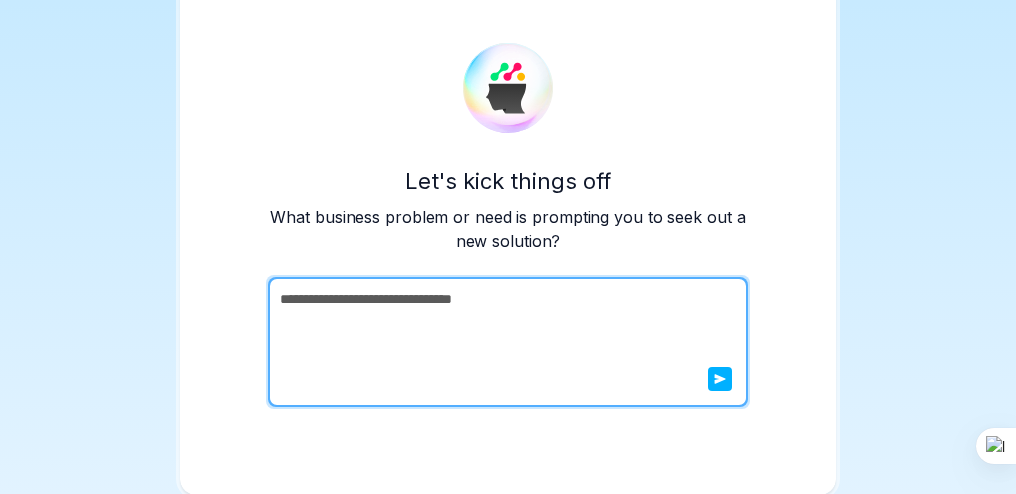 type on "**********" 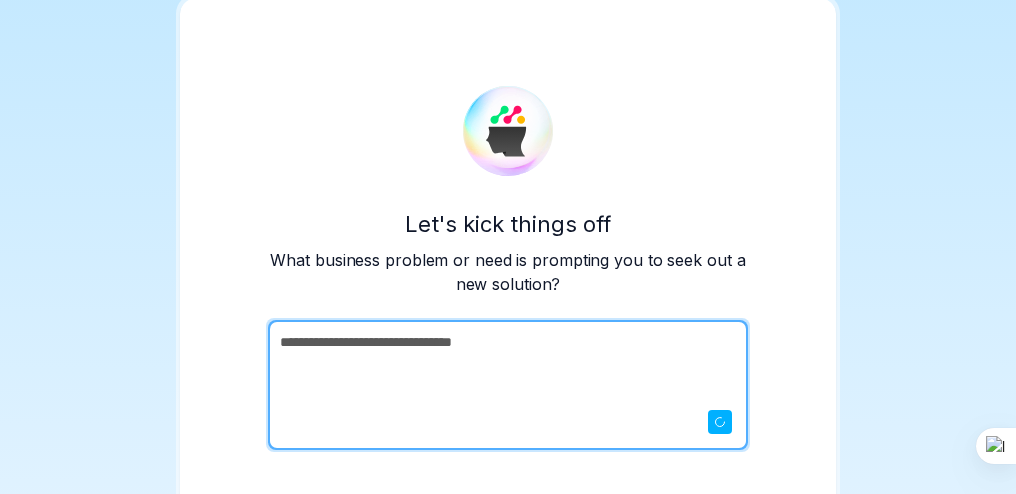 scroll, scrollTop: 109, scrollLeft: 0, axis: vertical 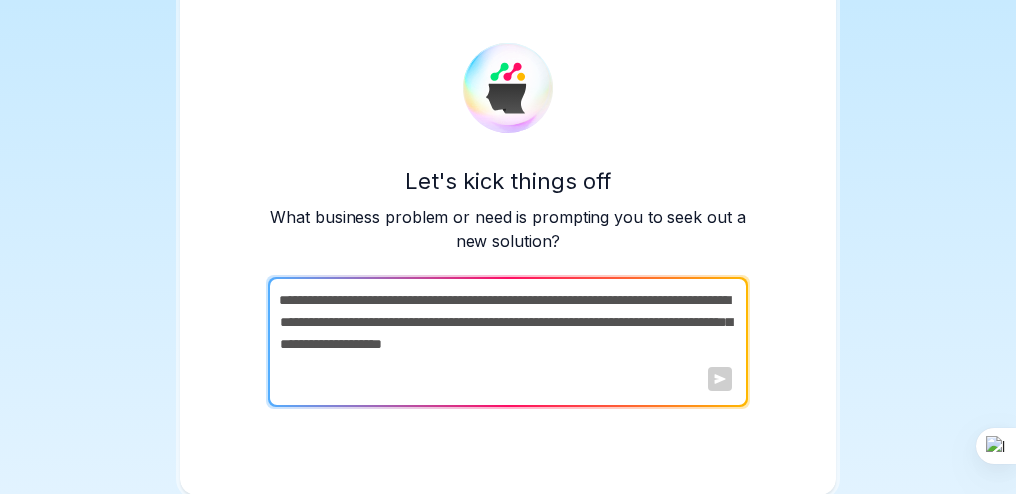 drag, startPoint x: 277, startPoint y: 298, endPoint x: 301, endPoint y: 368, distance: 74 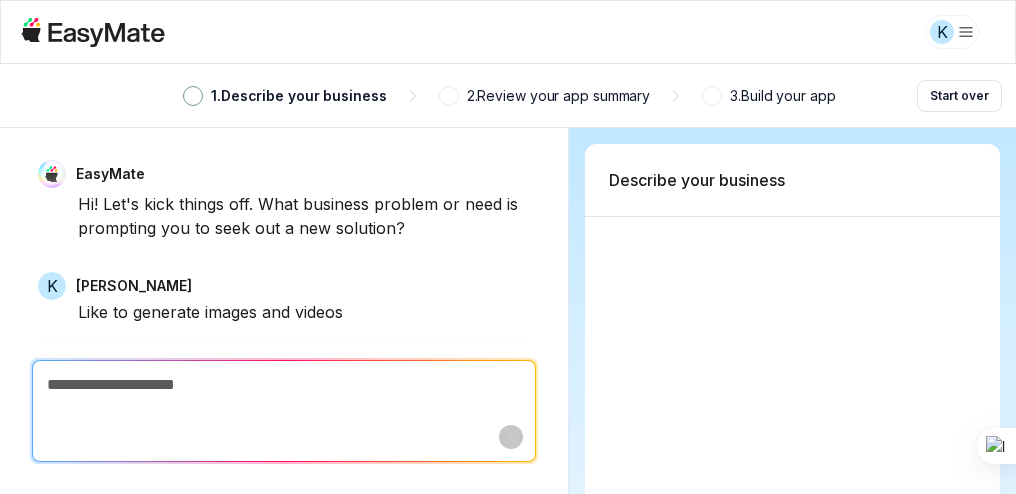 scroll, scrollTop: 0, scrollLeft: 0, axis: both 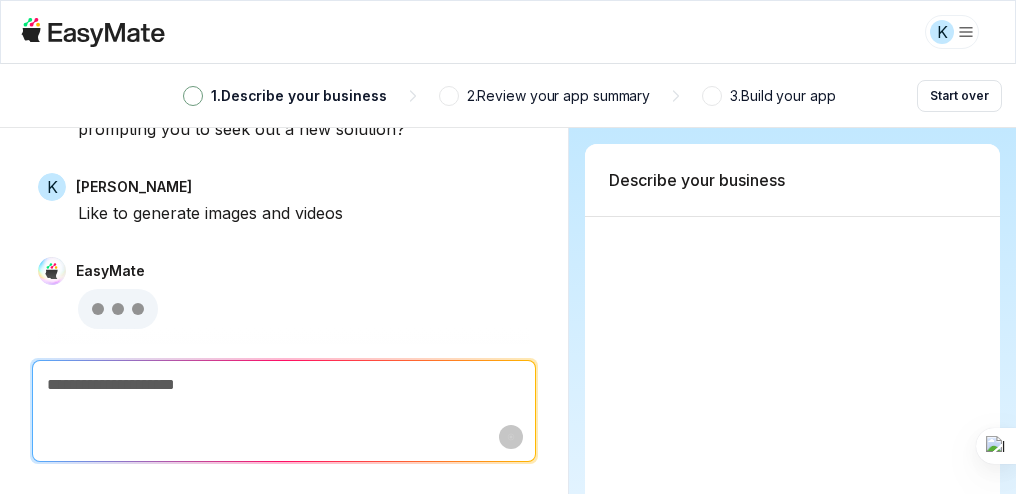 type on "*" 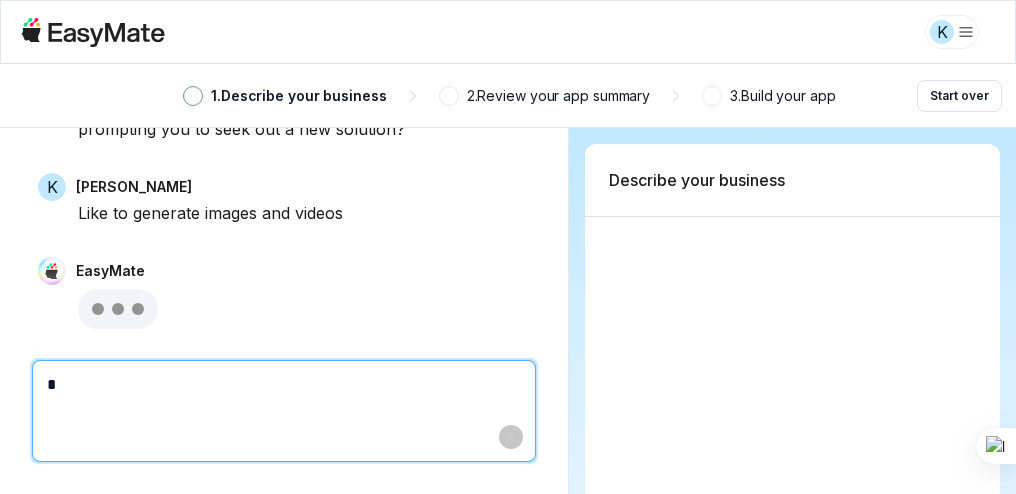 type on "*" 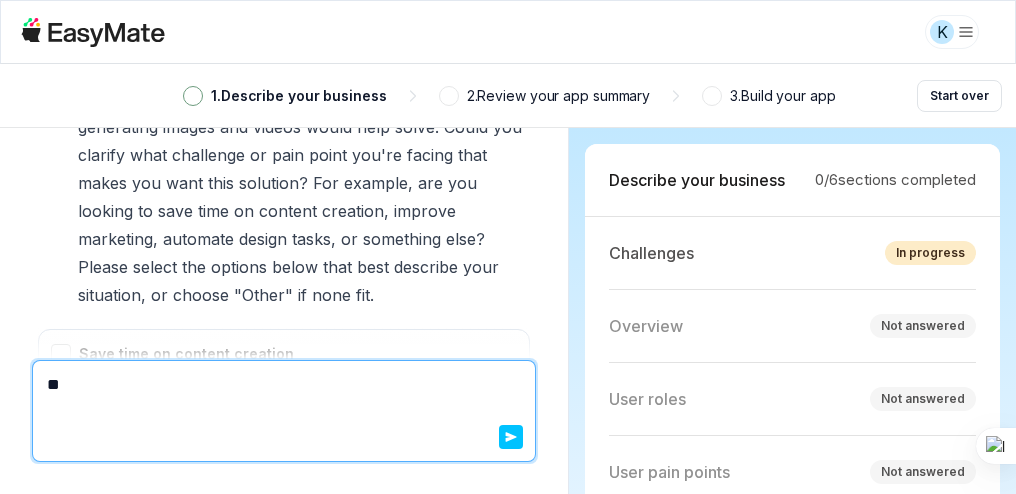 scroll, scrollTop: 781, scrollLeft: 0, axis: vertical 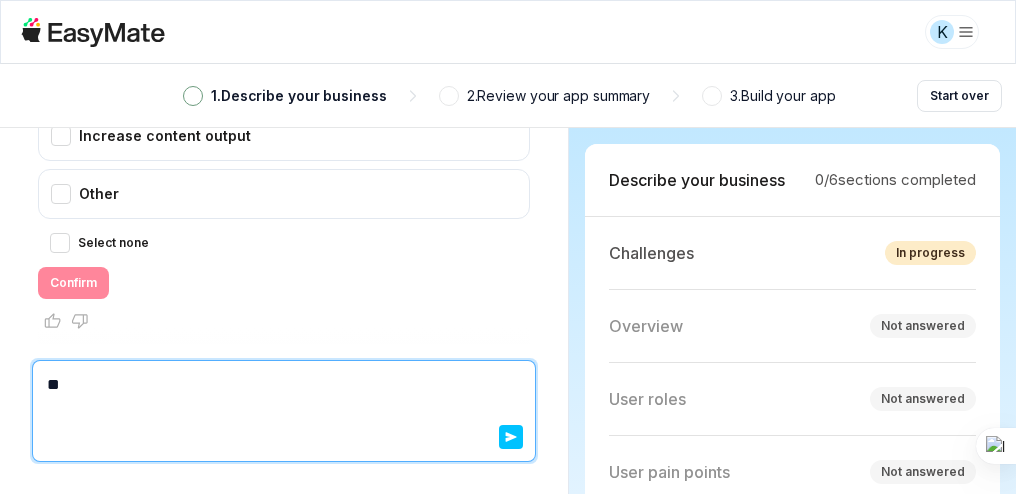 type on "*" 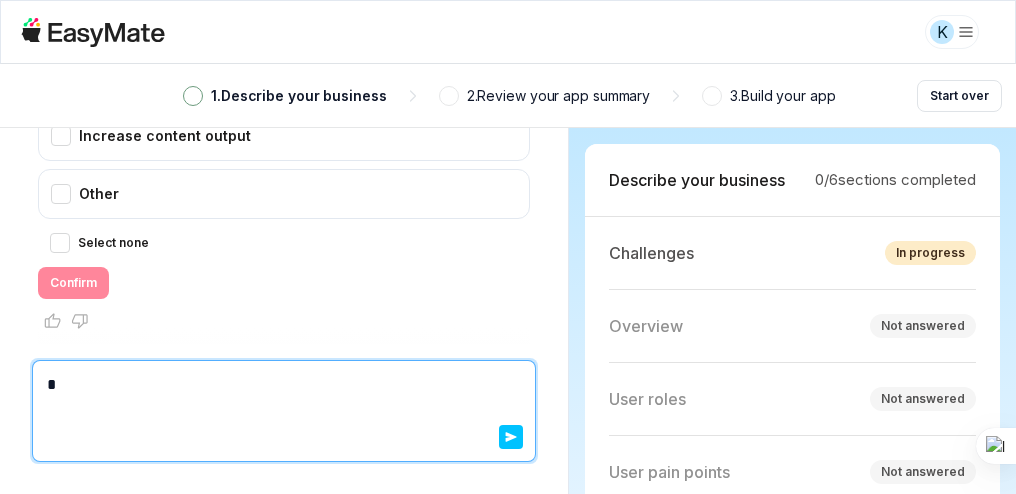 type on "*" 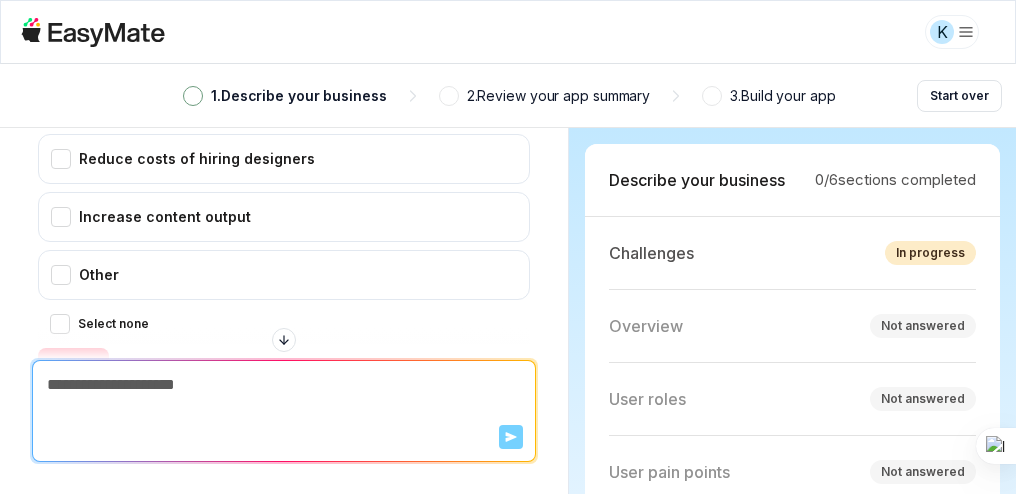scroll, scrollTop: 781, scrollLeft: 0, axis: vertical 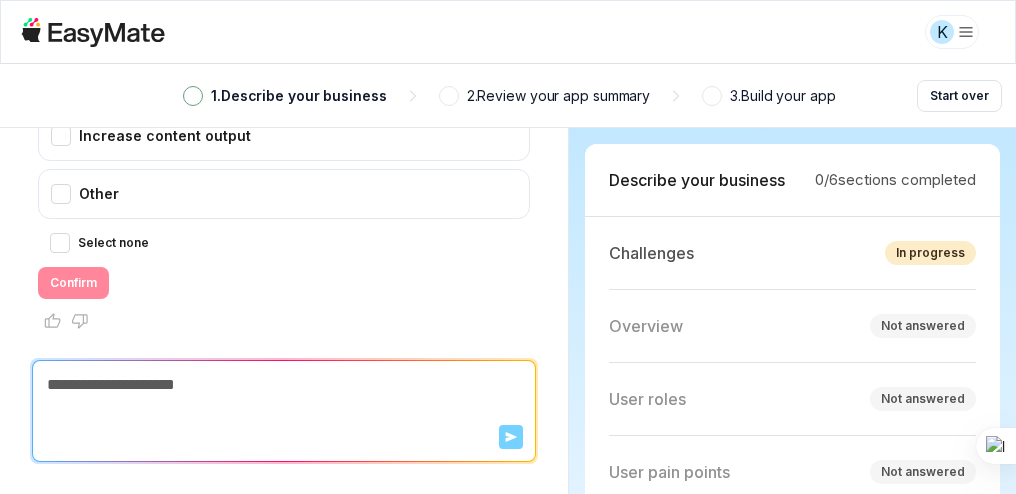 click at bounding box center (284, 385) 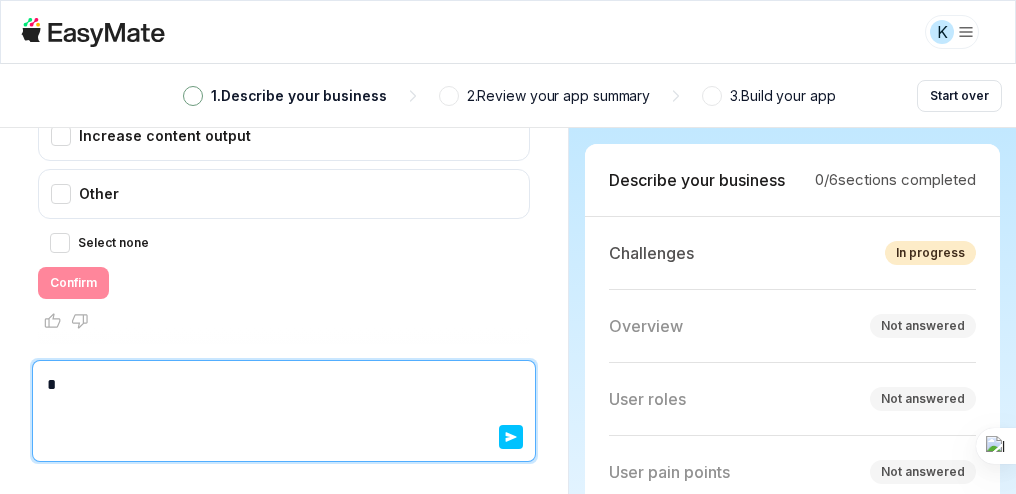 type on "*" 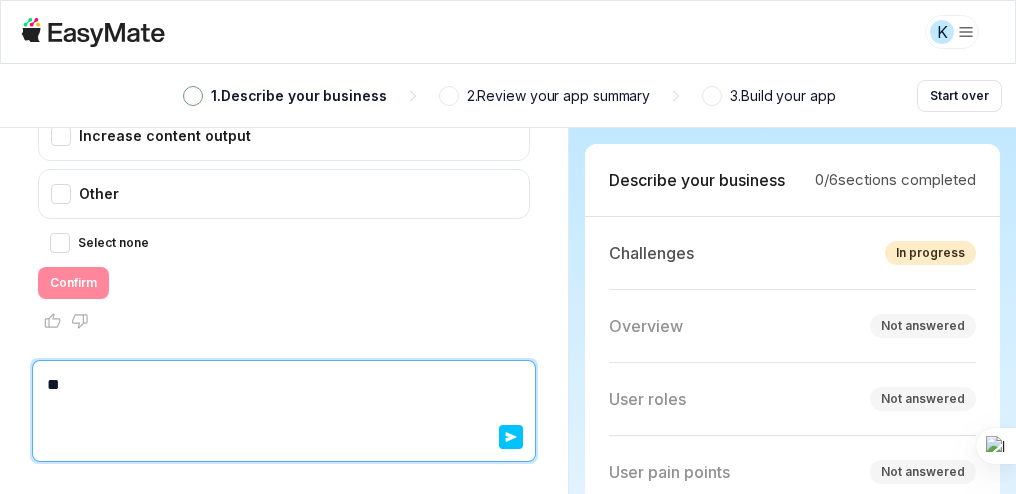 type on "*" 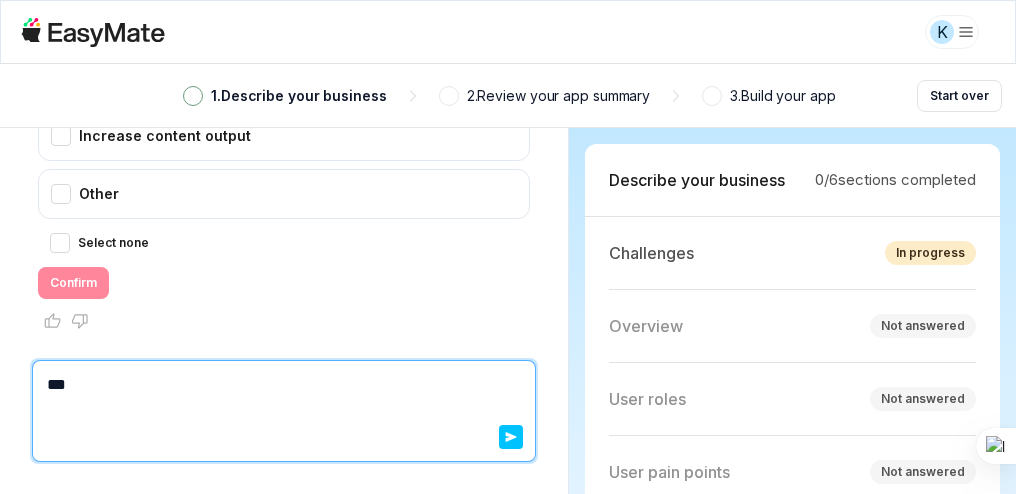 type on "*" 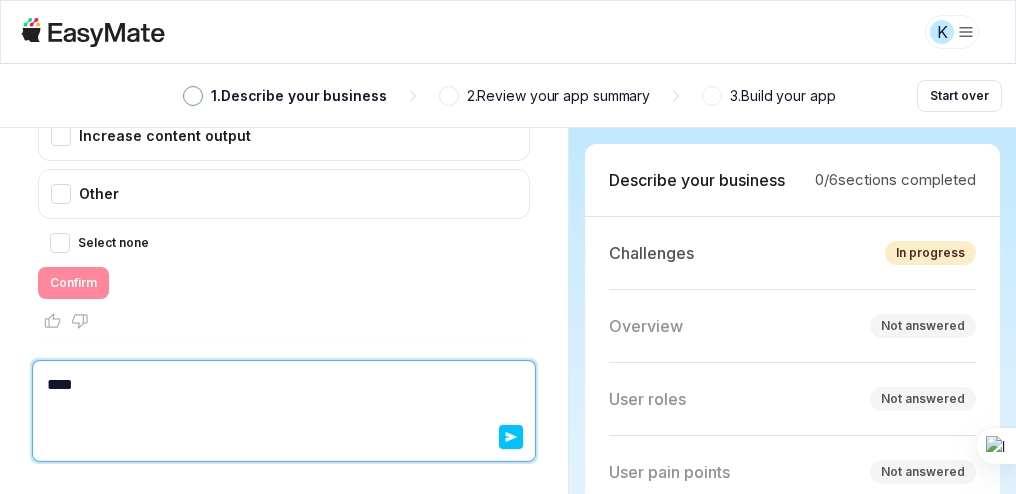 type on "*" 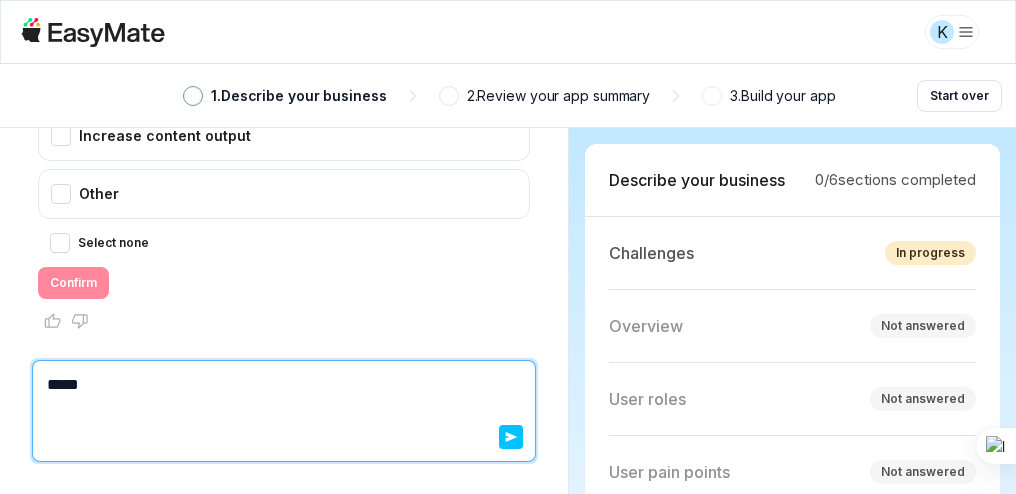 type on "*" 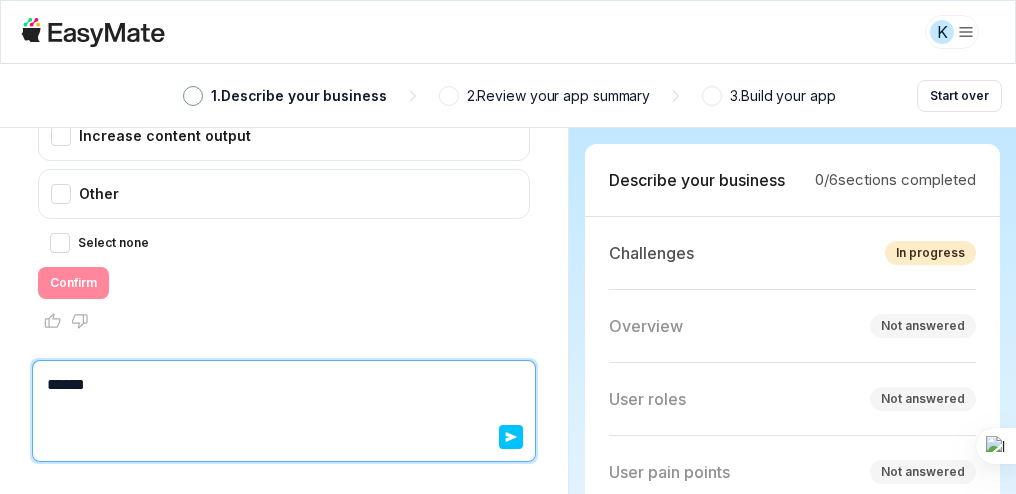 type on "*" 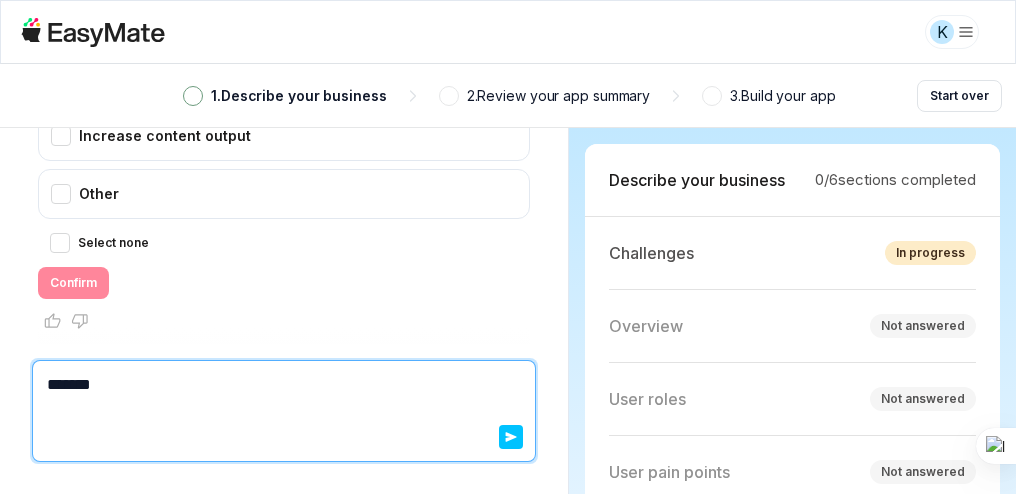 type on "*" 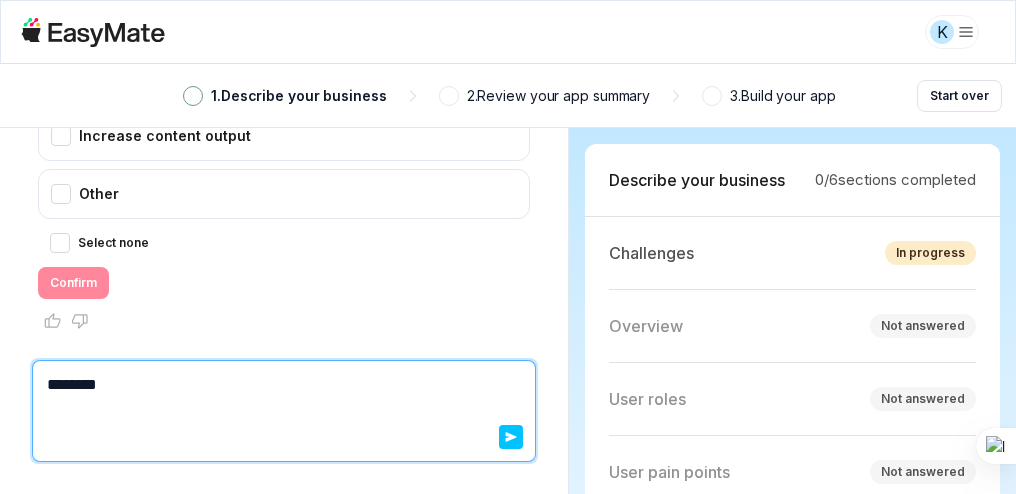 type on "*" 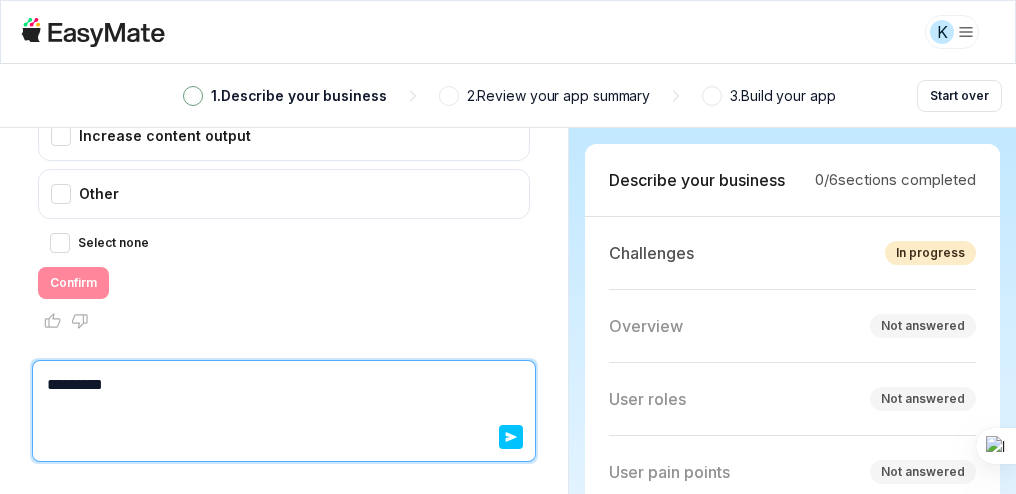type on "*" 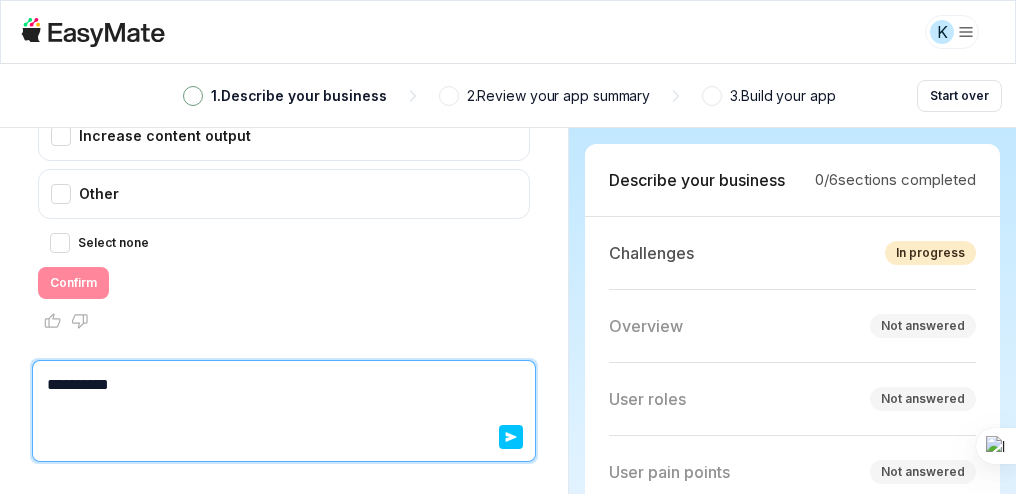 type on "*" 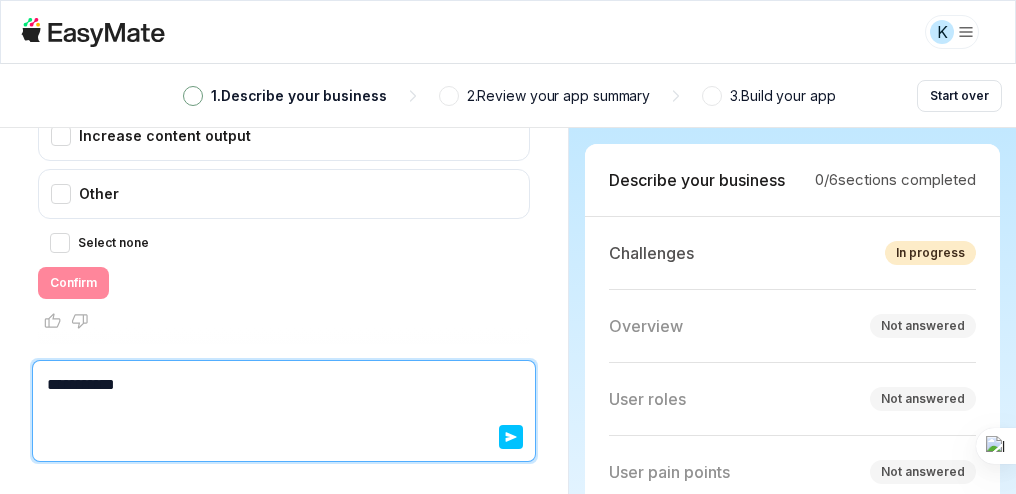 type on "*" 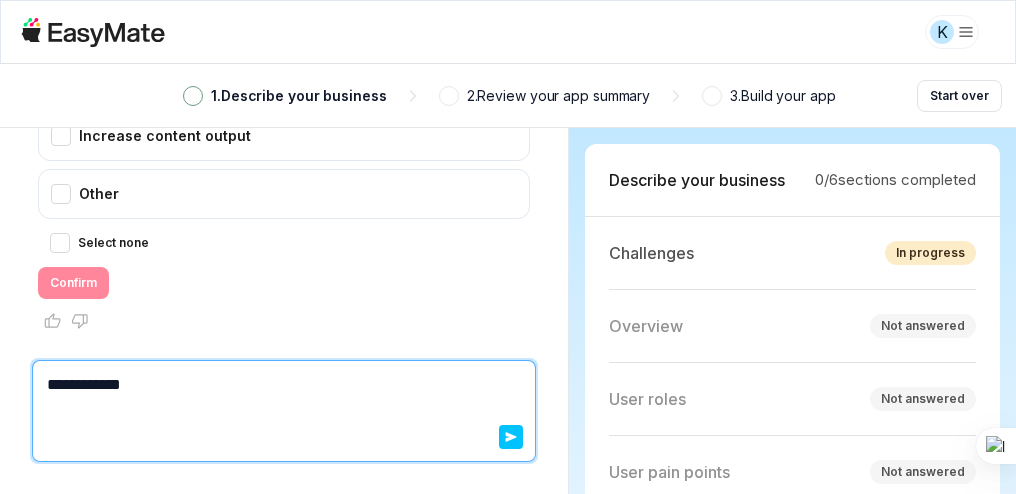 type on "*" 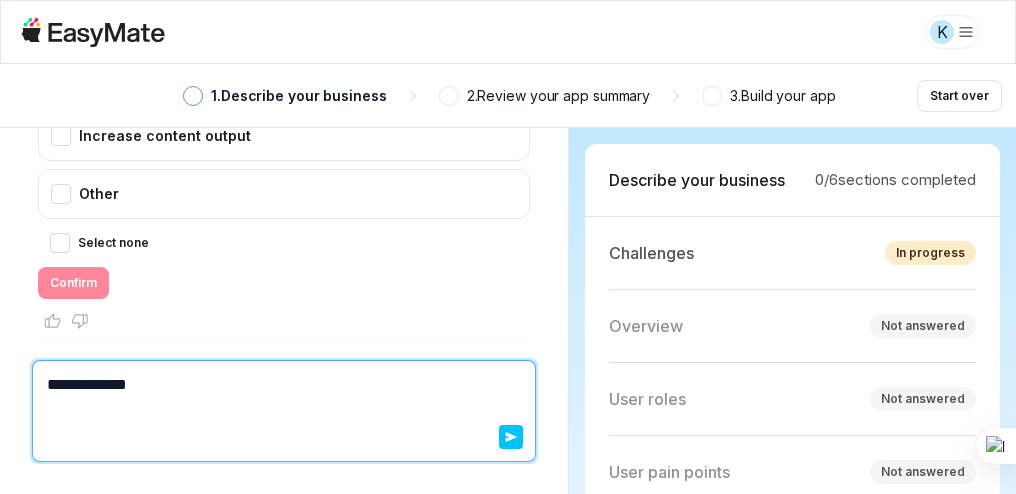 type on "*" 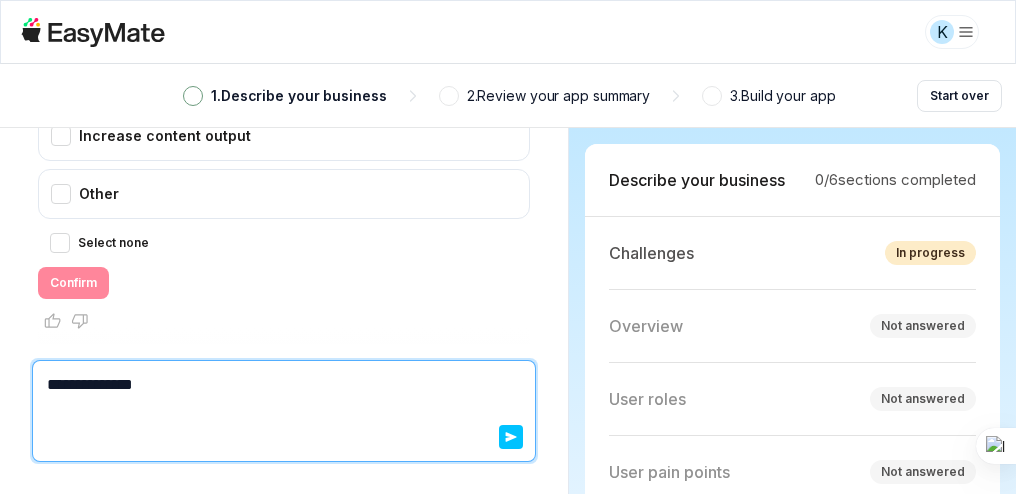 type on "*" 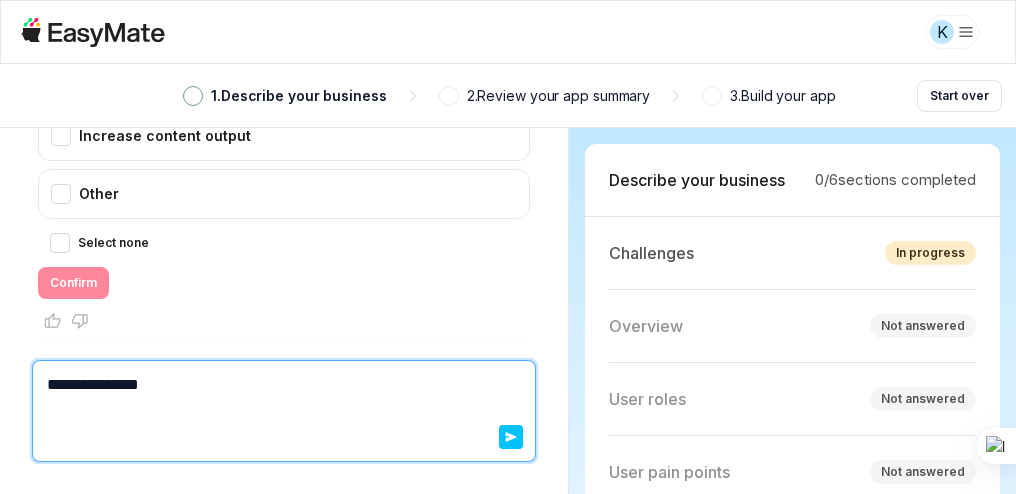 type on "*" 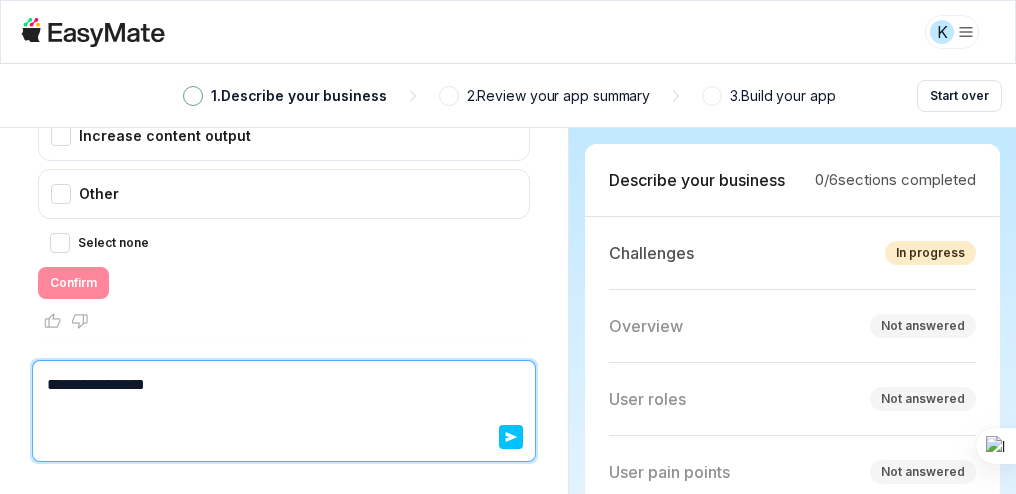 type on "*" 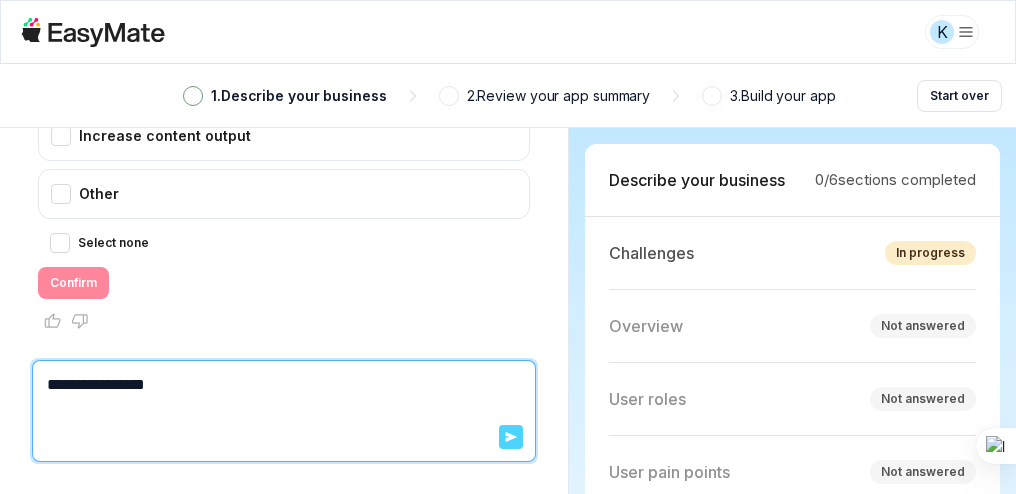 type on "**********" 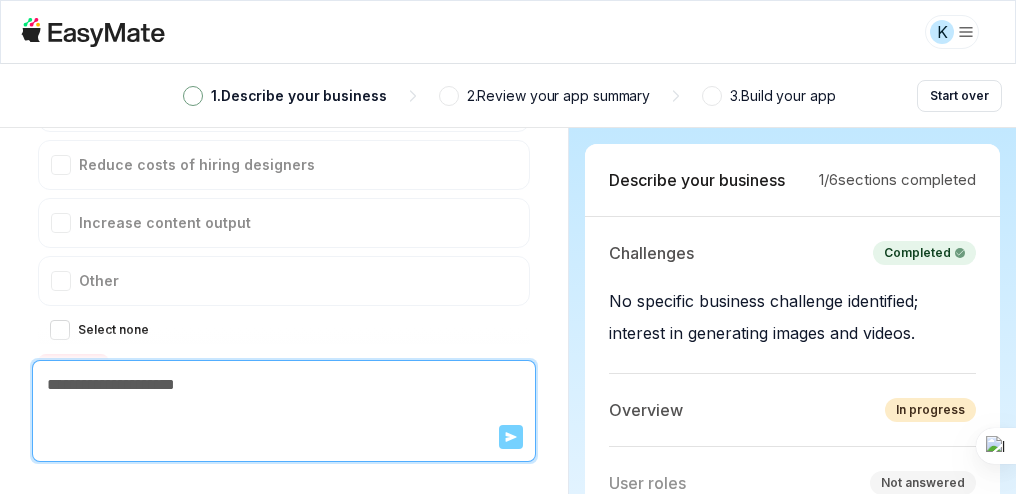 scroll, scrollTop: 1364, scrollLeft: 0, axis: vertical 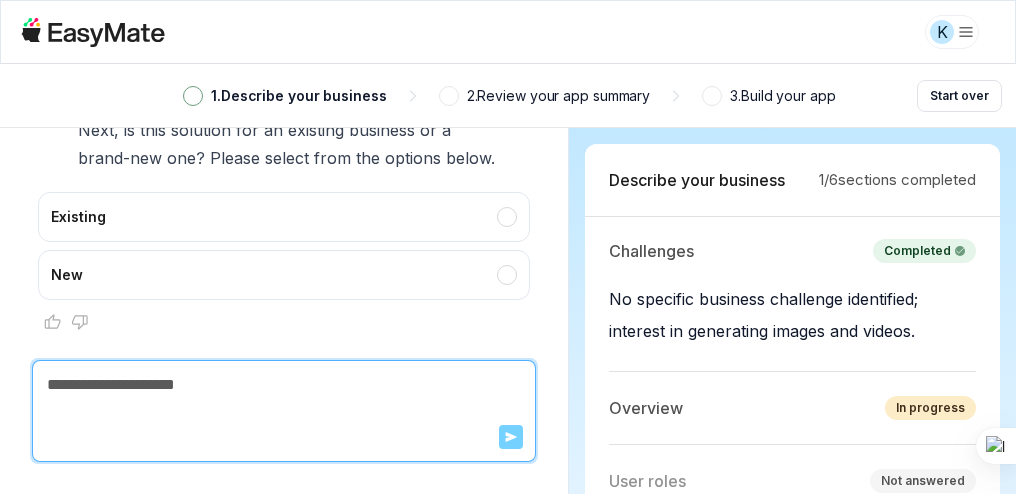 click on "K 1 .  Describe your business 2 .  Review your app summary 3 .  Build your app Start over EasyMate Hi! Let's kick things off. What business problem or need is prompting you to seek out a new solution? K Khoa Like to generate images and videos EasyMate Thanks   for   sharing!   To   make   sure   I   understand,   I'm   trying   to   get   at   the   underlying   business   problem   or   need   that   generating   images   and   videos   would   help   solve.   Could   you   clarify   what   challenge   or   pain   point   you're   facing   that   makes   you   want   this   solution?   For   example,   are   you   looking   to   save   time   on   content   creation,   improve   marketing,   automate   design   tasks,   or   something   else?   Please   select   the   options   below   that   best   describe   your   situation,   or   choose   "Other"   if   none   fit. Save time on content creation Automate design tasks Enhance marketing materials Reduce costs of hiring designers Increase content output K" at bounding box center [508, 247] 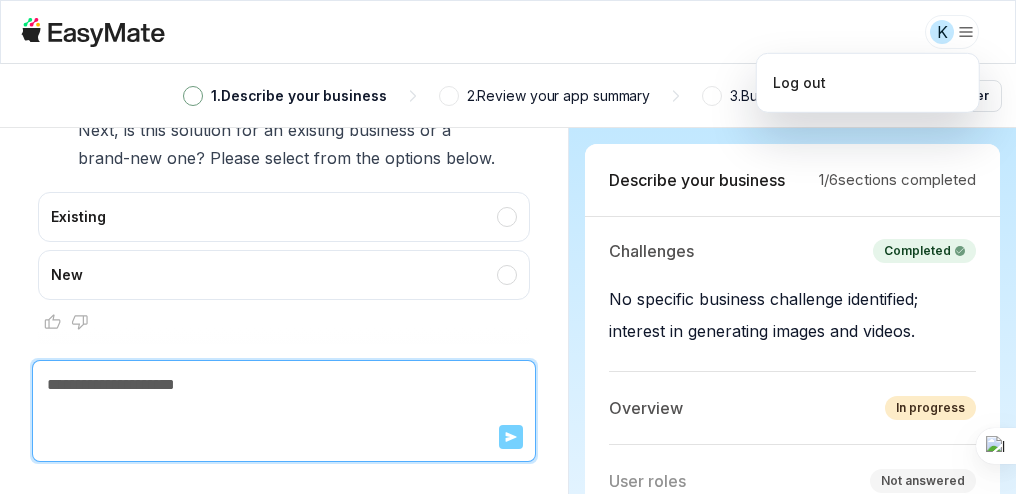 click on "K 1 .  Describe your business 2 .  Review your app summary 3 .  Build your app Start over EasyMate Hi! Let's kick things off. What business problem or need is prompting you to seek out a new solution? K Khoa Like to generate images and videos EasyMate Thanks   for   sharing!   To   make   sure   I   understand,   I'm   trying   to   get   at   the   underlying   business   problem   or   need   that   generating   images   and   videos   would   help   solve.   Could   you   clarify   what   challenge   or   pain   point   you're   facing   that   makes   you   want   this   solution?   For   example,   are   you   looking   to   save   time   on   content   creation,   improve   marketing,   automate   design   tasks,   or   something   else?   Please   select   the   options   below   that   best   describe   your   situation,   or   choose   "Other"   if   none   fit. Save time on content creation Automate design tasks Enhance marketing materials Reduce costs of hiring designers Increase content output K" at bounding box center [508, 247] 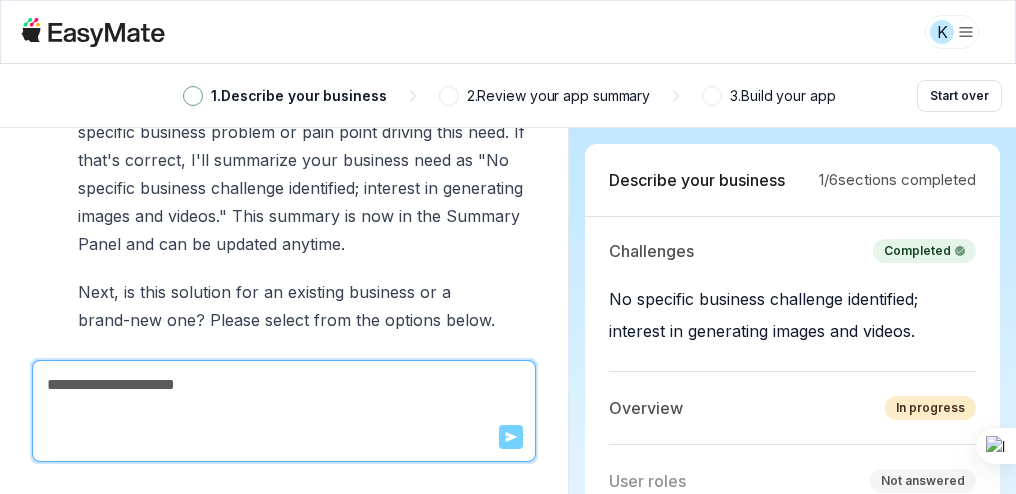 scroll, scrollTop: 1364, scrollLeft: 0, axis: vertical 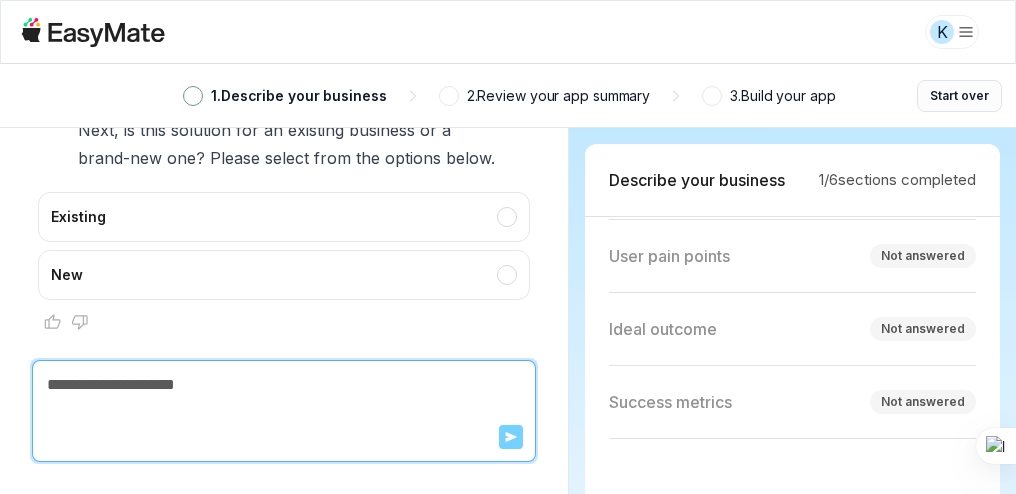 click on "Start over" at bounding box center (959, 96) 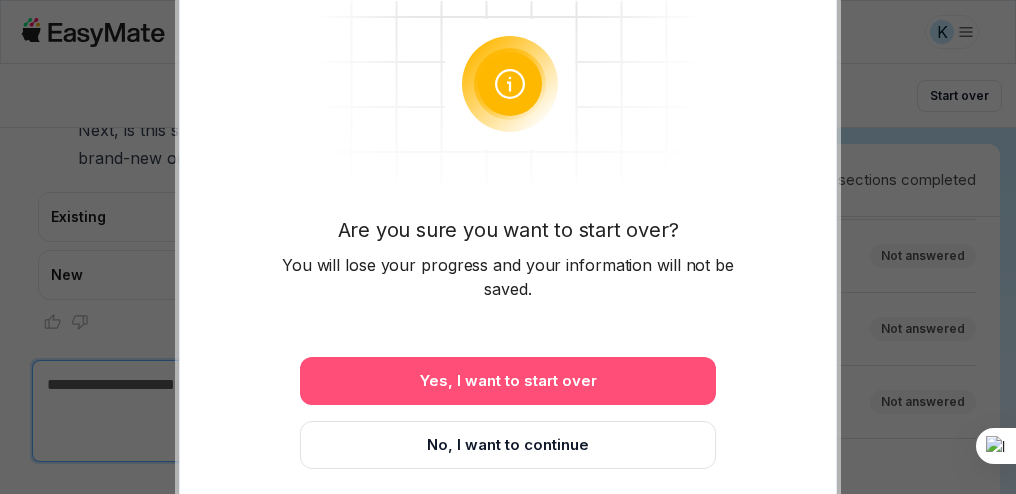 click on "Yes, I want to start over" at bounding box center [508, 381] 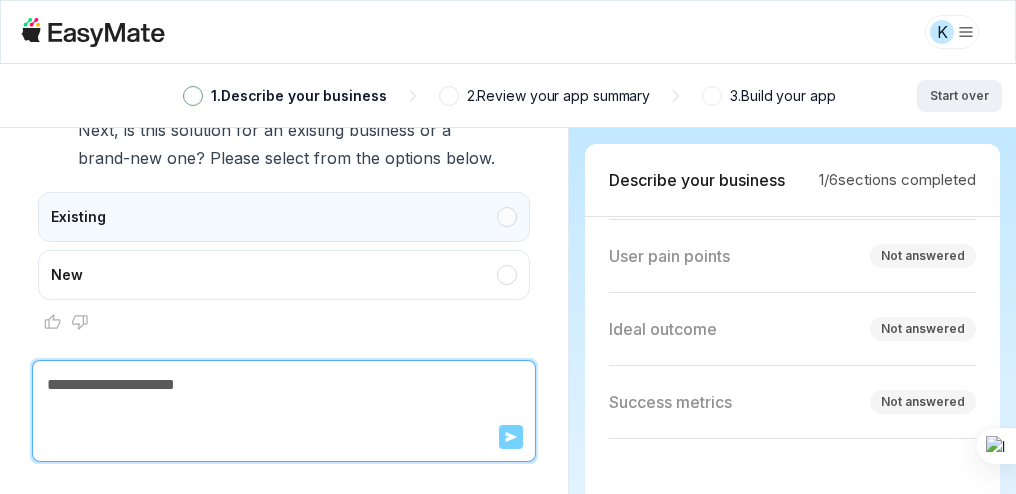 type on "*" 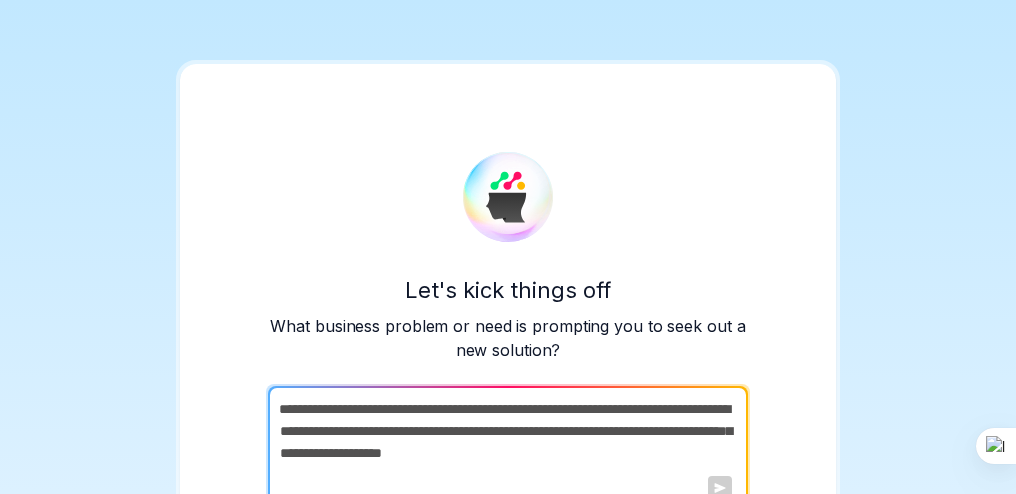 scroll, scrollTop: 0, scrollLeft: 0, axis: both 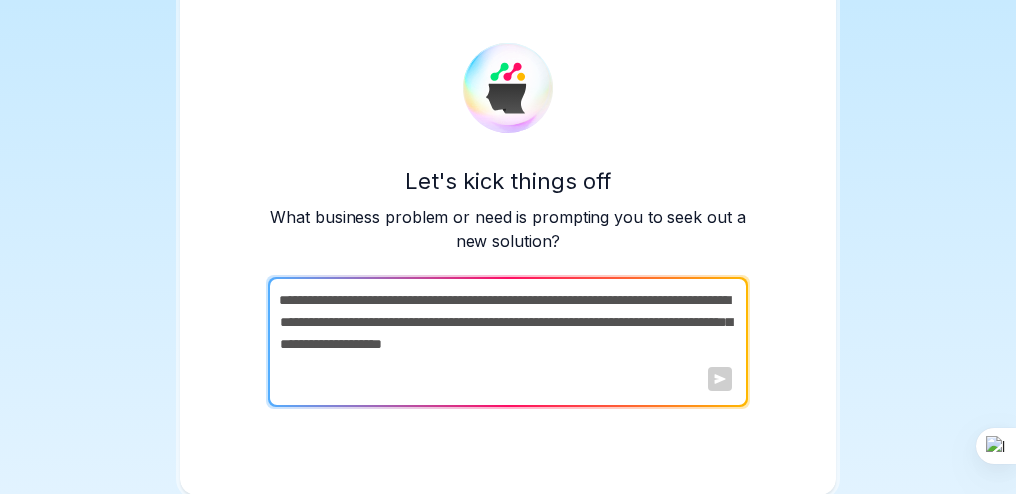 click at bounding box center [506, 342] 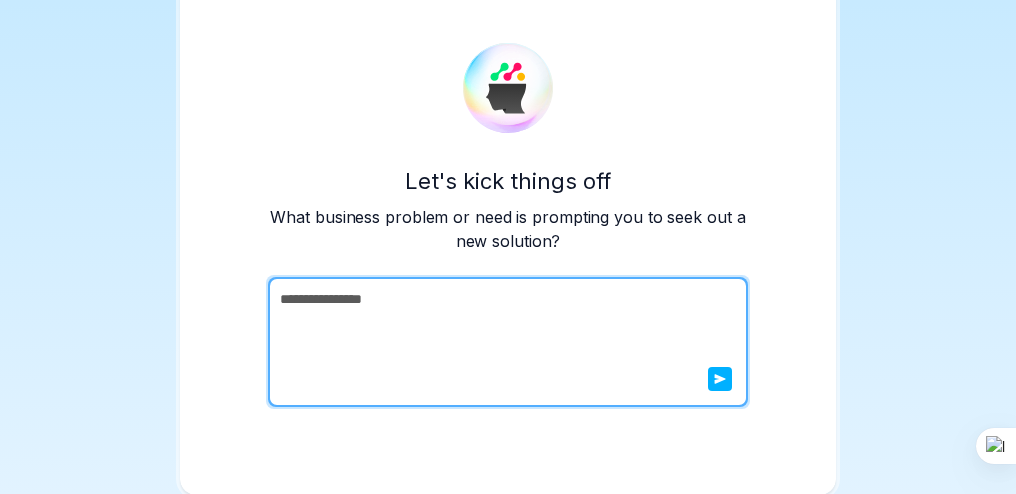 type on "**********" 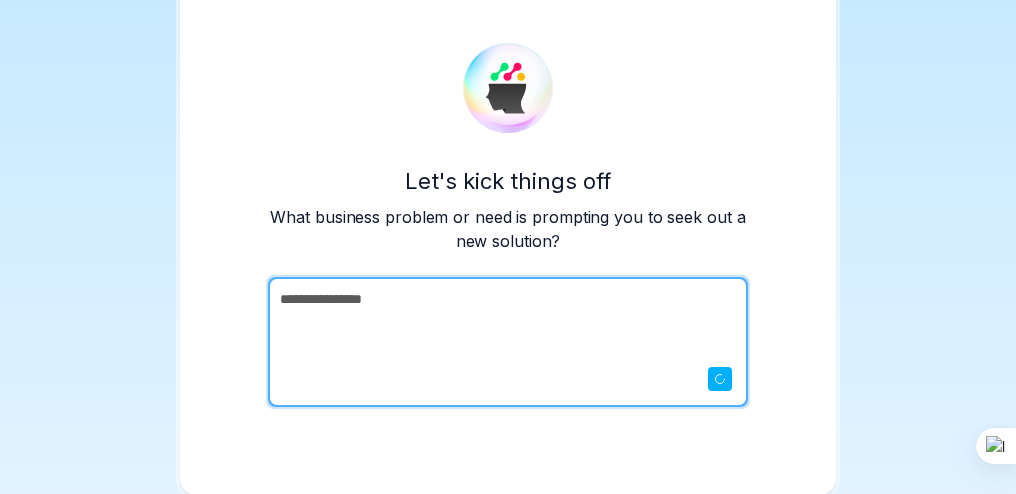 scroll, scrollTop: 0, scrollLeft: 0, axis: both 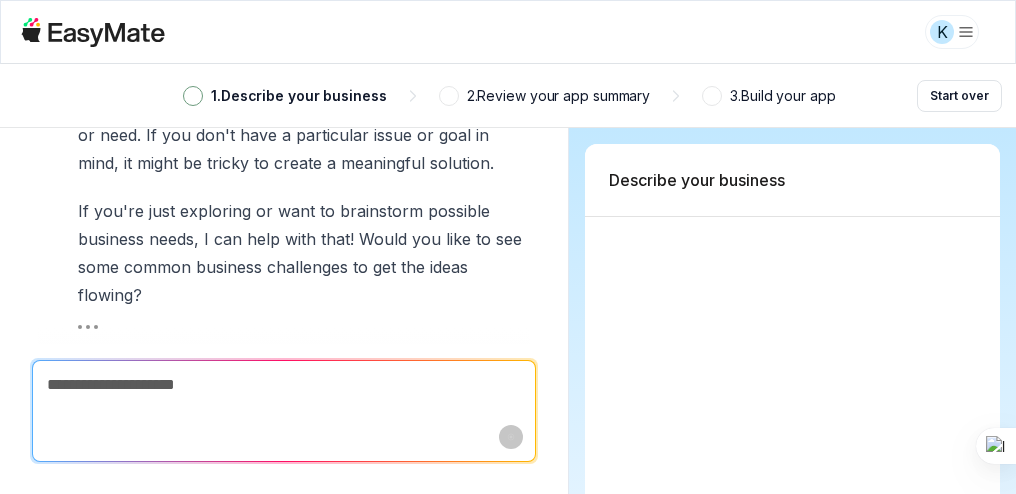 click on "K 1 .  Describe your business 2 .  Review your app summary 3 .  Build your app Start over EasyMate Hi! Let's kick things off. What business problem or need is prompting you to seek out a new solution? K Khoa I have no issues EasyMate Thanks   for   letting   me   know!   Just   to   clarify,   I'm   here   to   help   you   build   a   solution   for   a   specific   business   problem   or   need.   If   you   don't   have   a   particular   issue   or   goal   in   mind,   it   might   be   tricky   to   create   a   meaningful   solution.
If   you're   just   exploring   or   want   to   brainstorm   possible   business   needs,   I   can   help   with   that!   Would   you   like   to   see   some   common   business   challenges   to   get   the   ideas   flowing? Scroll to bottom Cancel Describe your business
*" at bounding box center [508, 247] 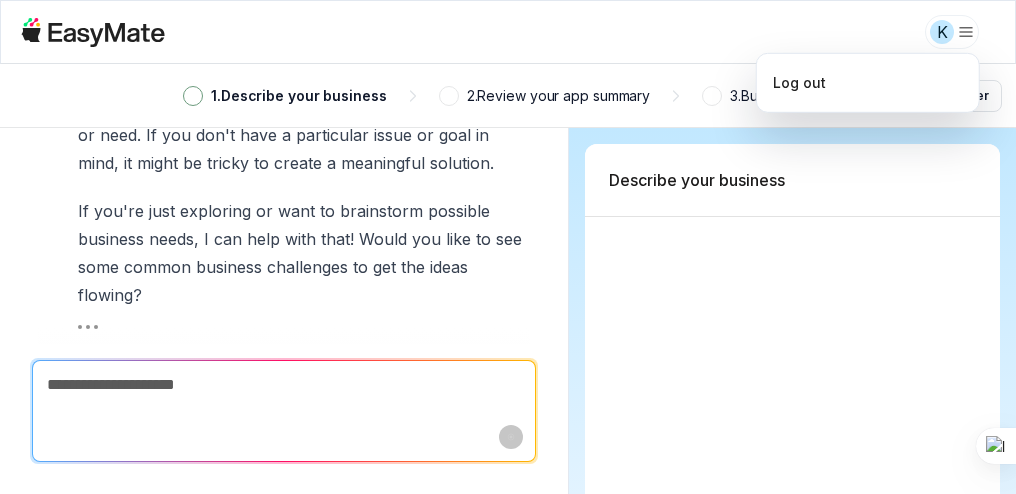 drag, startPoint x: 497, startPoint y: 10, endPoint x: 486, endPoint y: 18, distance: 13.601471 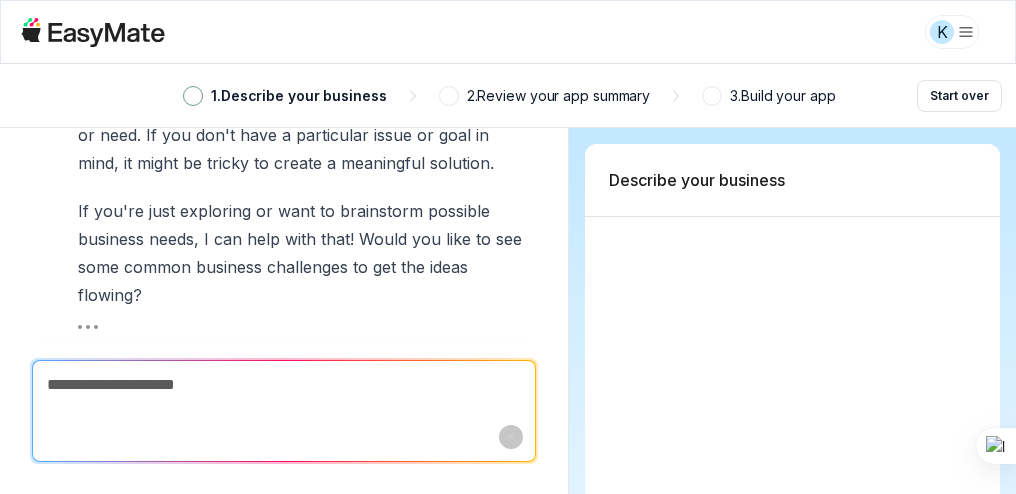 scroll, scrollTop: 500, scrollLeft: 0, axis: vertical 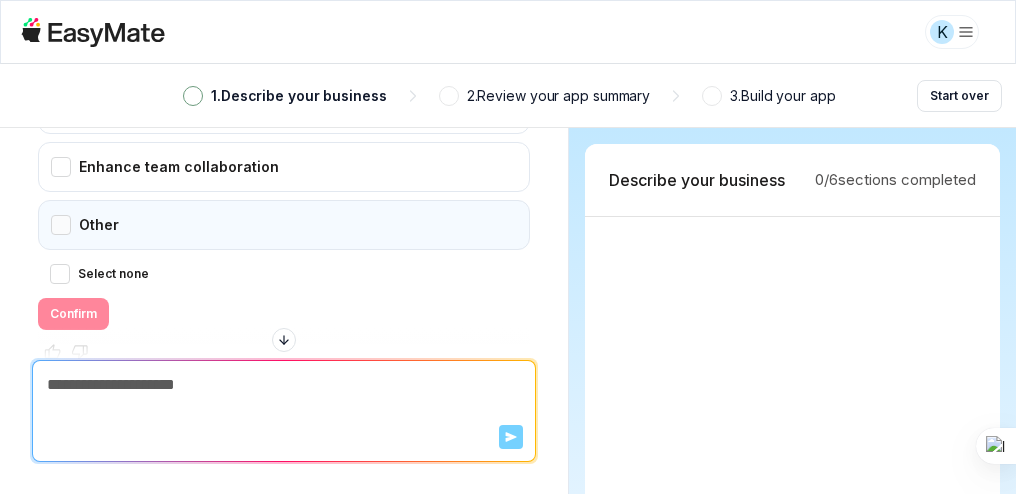 click on "Other" at bounding box center (284, 225) 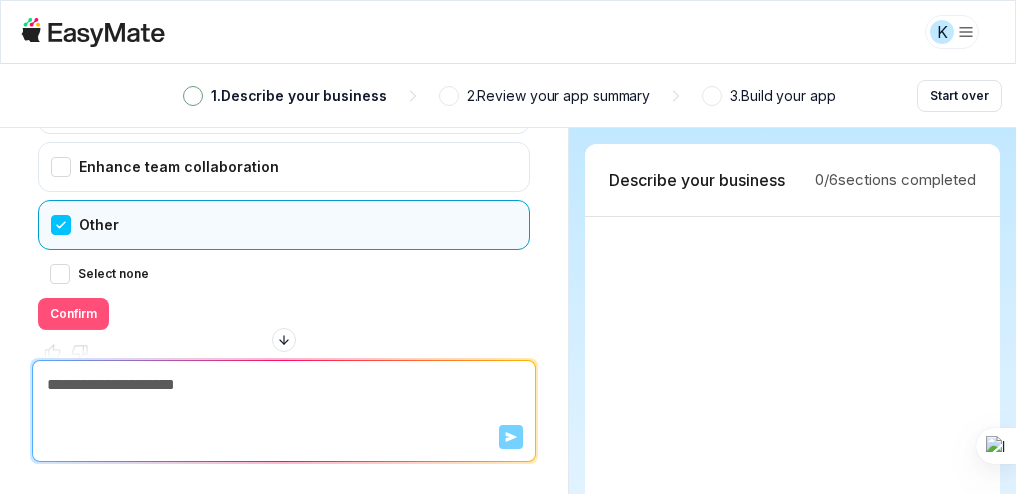 click on "Confirm" at bounding box center [73, 314] 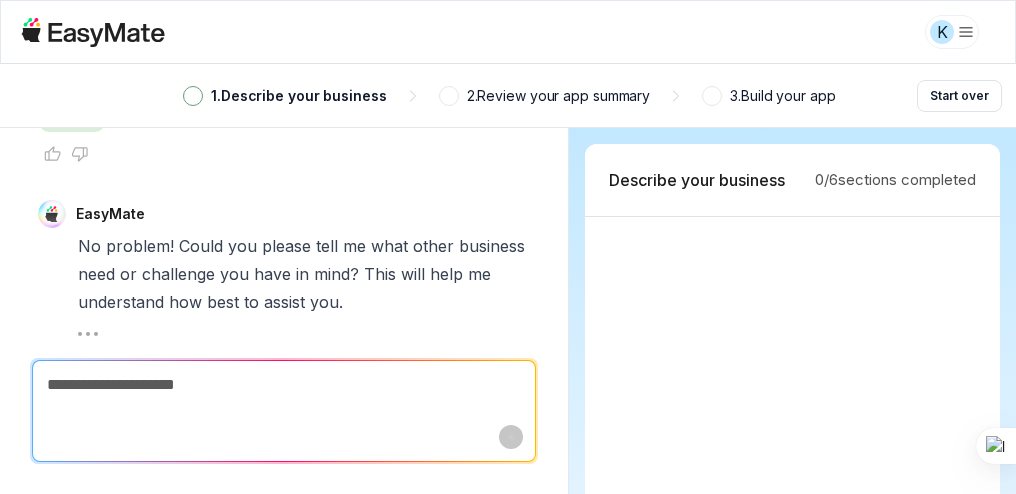scroll, scrollTop: 987, scrollLeft: 0, axis: vertical 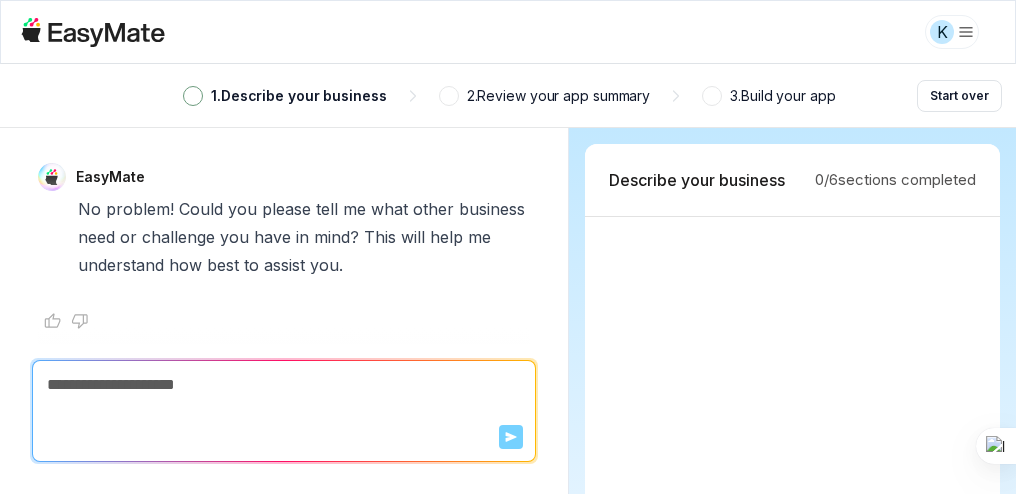 click at bounding box center (284, 385) 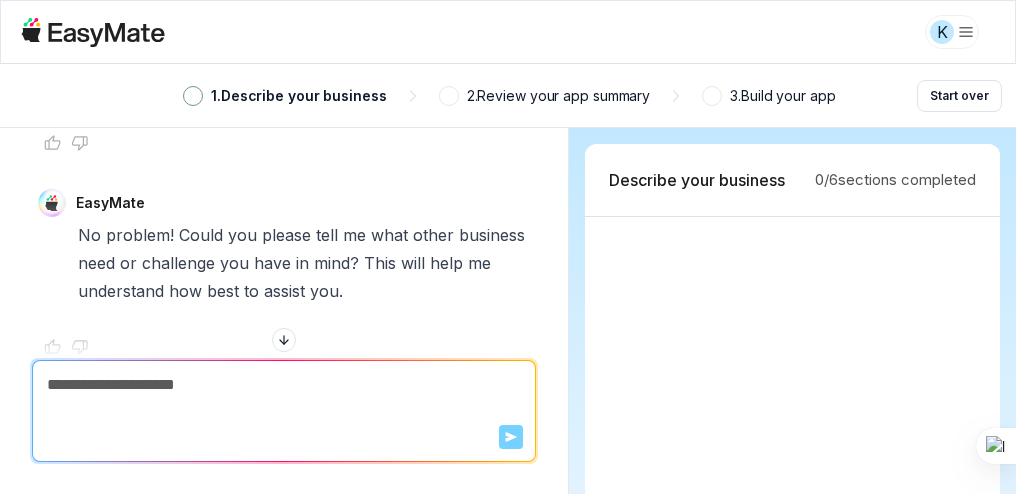scroll, scrollTop: 987, scrollLeft: 0, axis: vertical 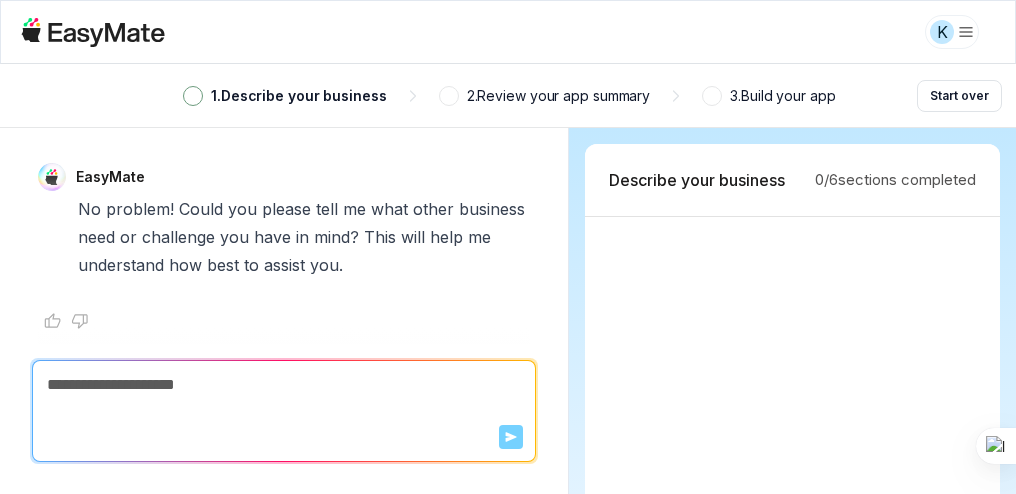 type on "*" 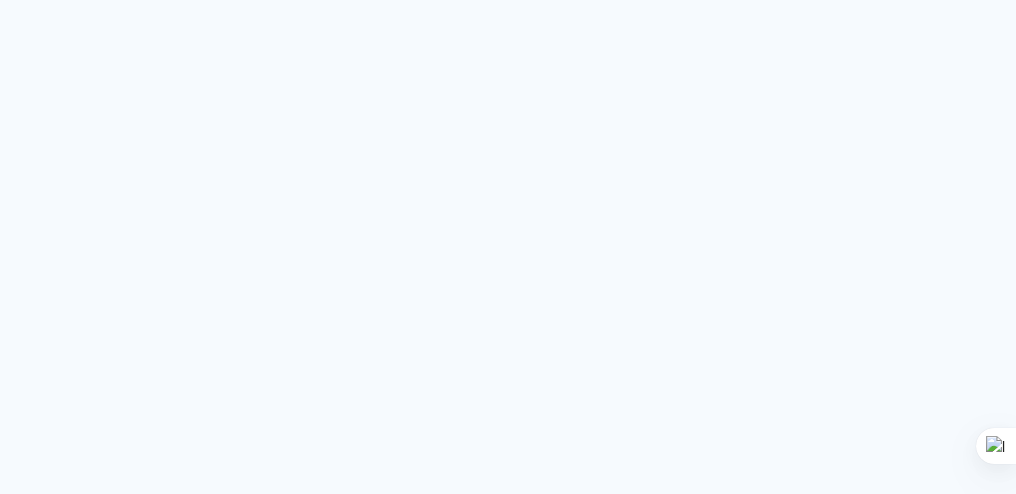 scroll, scrollTop: 0, scrollLeft: 0, axis: both 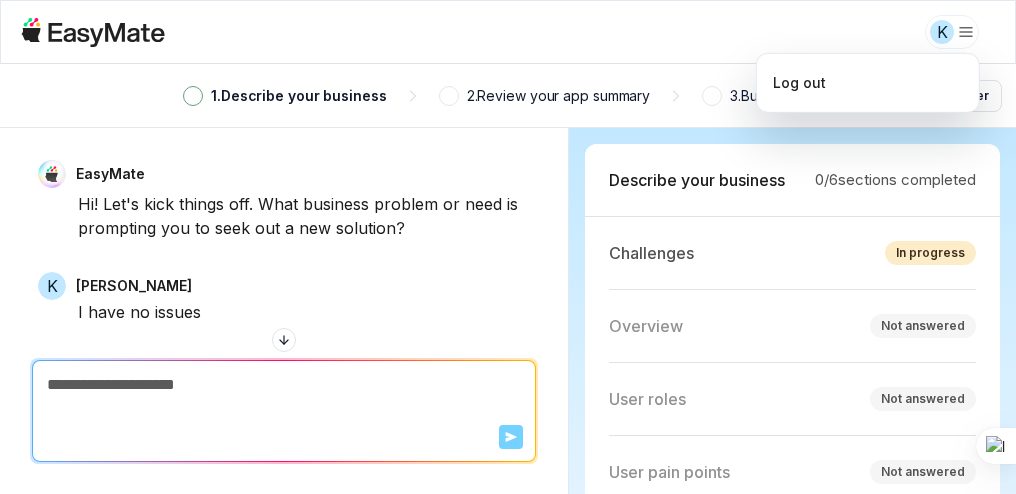 click on "K 1 .  Describe your business 2 .  Review your app summary 3 .  Build your app Start over EasyMate Hi! Let's kick things off. What business problem or need is prompting you to seek out a new solution? K [PERSON_NAME] I have no issues EasyMate Thanks   for   clarifying!   If   you   don't   have   a   specific   business   problem   or   need   right   now,   there's   no   pressure   to   create   a   solution.   If   you're   just   exploring   or   want   to   brainstorm   potential   opportunities,   I'm   happy   to   help   with   that   too.   Let   me   know   if   you'd   like   to   continue   brainstorming,   or   if   there's   something   else   you'd   like   to   do! Scroll to bottom Send Describe your business 0 / 6  sections completed Challenges In progress Overview Not answered User roles Not answered User pain points Not answered Ideal outcome Not answered Success metrics Not answered * Log out" at bounding box center [508, 247] 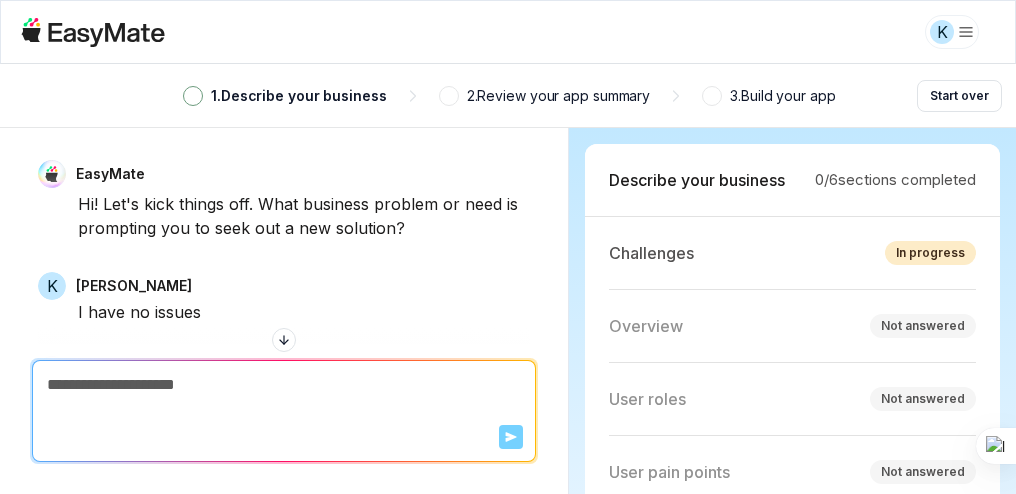 click at bounding box center [193, 96] 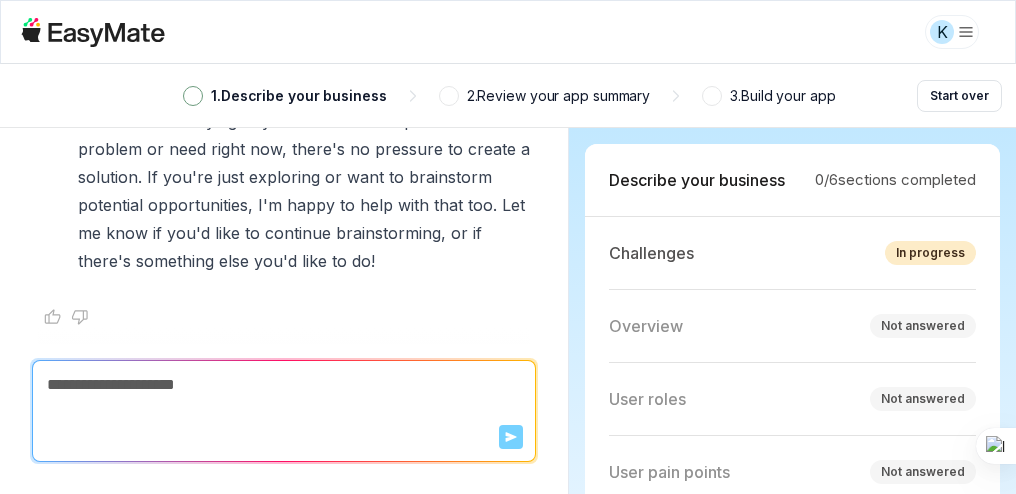 scroll, scrollTop: 283, scrollLeft: 0, axis: vertical 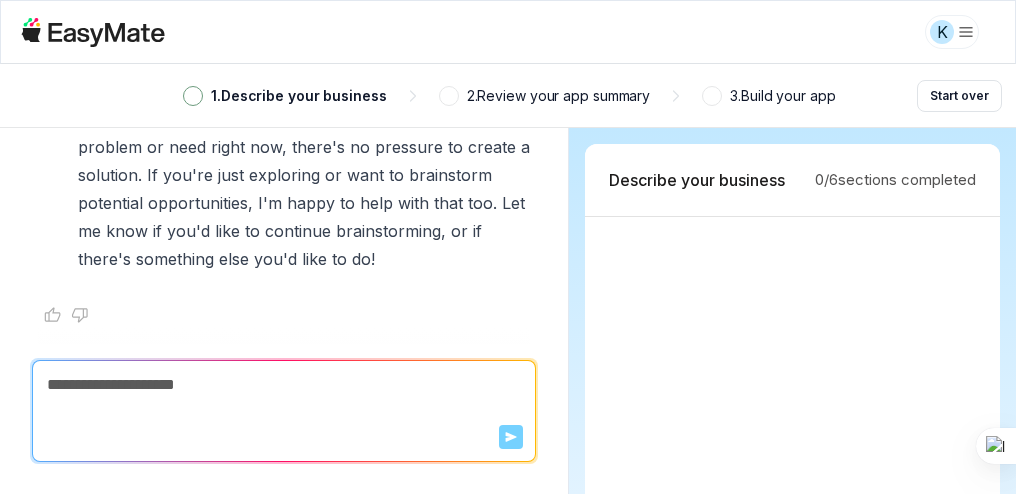 click on "EasyMate Hi! Let's kick things off. What business problem or need is prompting you to seek out a new solution? K Khoa I have no issues EasyMate Thanks   for   clarifying!   If   you   don't   have   a   specific   business   problem   or   need   right   now,   there's   no   pressure   to   create   a   solution.   If   you're   just   exploring   or   want   to   brainstorm   potential   opportunities,   I'm   happy   to   help   with   that   too.   Let   me   know   if   you'd   like   to   continue   brainstorming,   or   if   there's   something   else   you'd   like   to   do! Scroll to bottom" at bounding box center (284, 244) 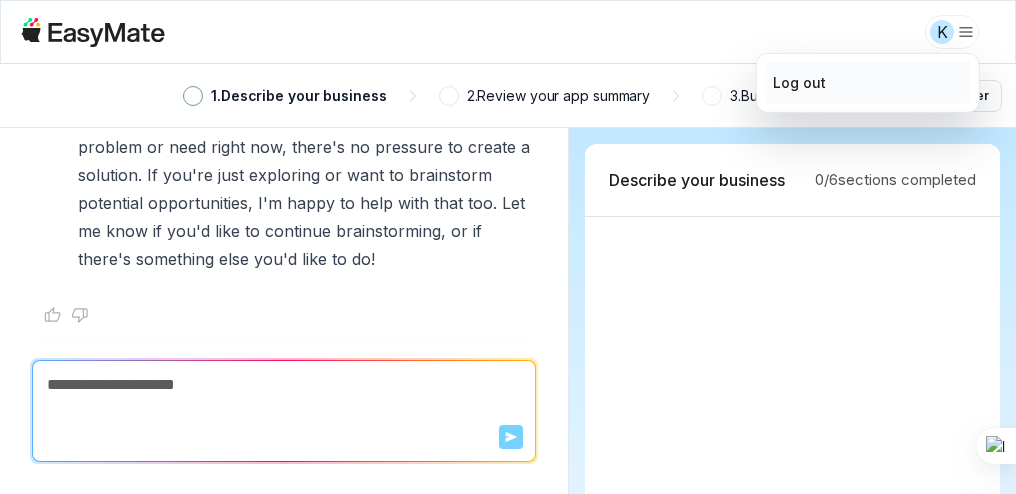 click on "Log out" at bounding box center [799, 83] 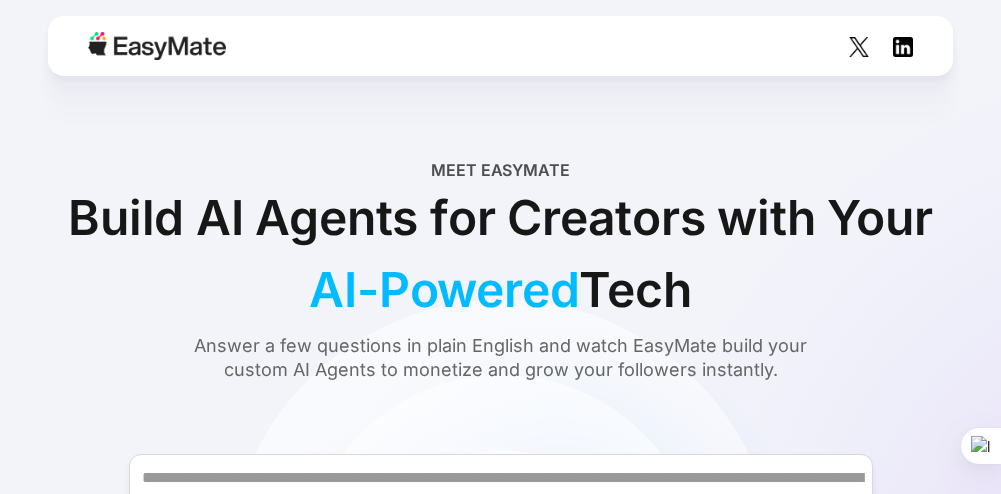 scroll, scrollTop: 0, scrollLeft: 0, axis: both 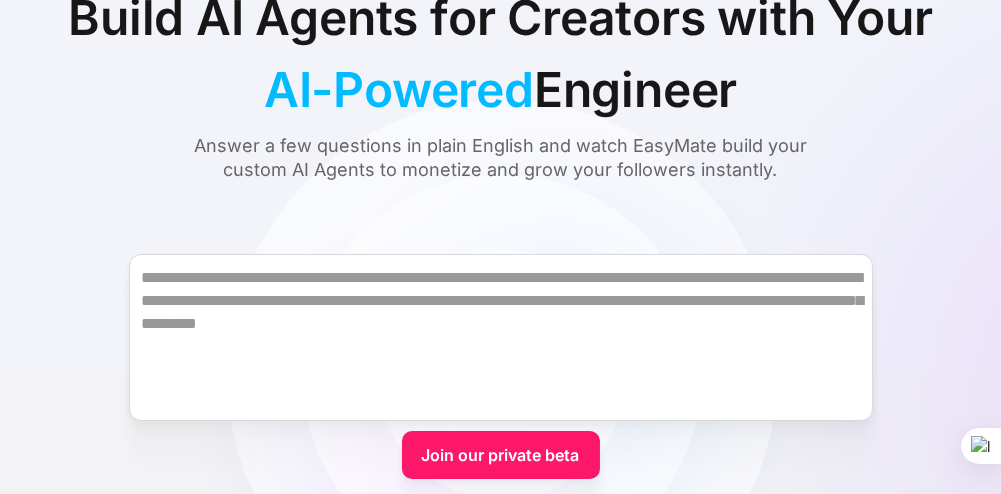 click on "Join our private beta" at bounding box center [501, 455] 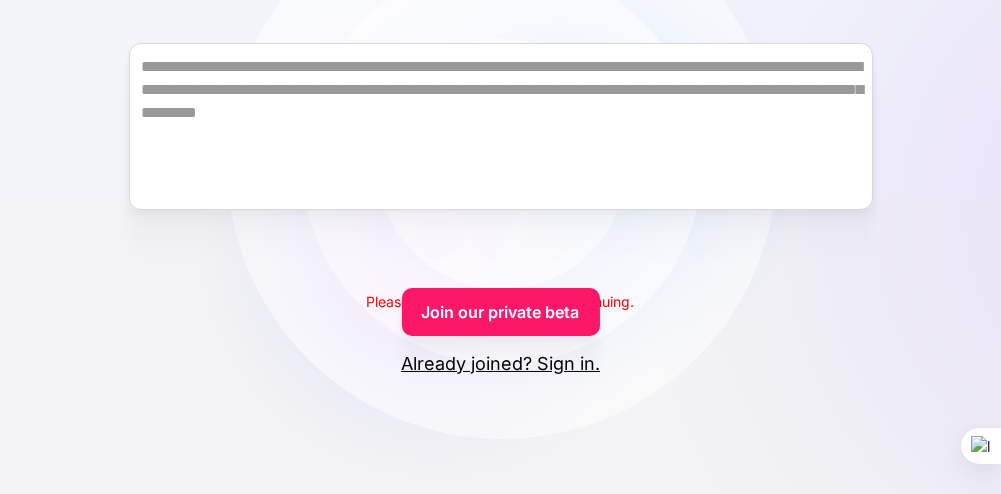 scroll, scrollTop: 500, scrollLeft: 0, axis: vertical 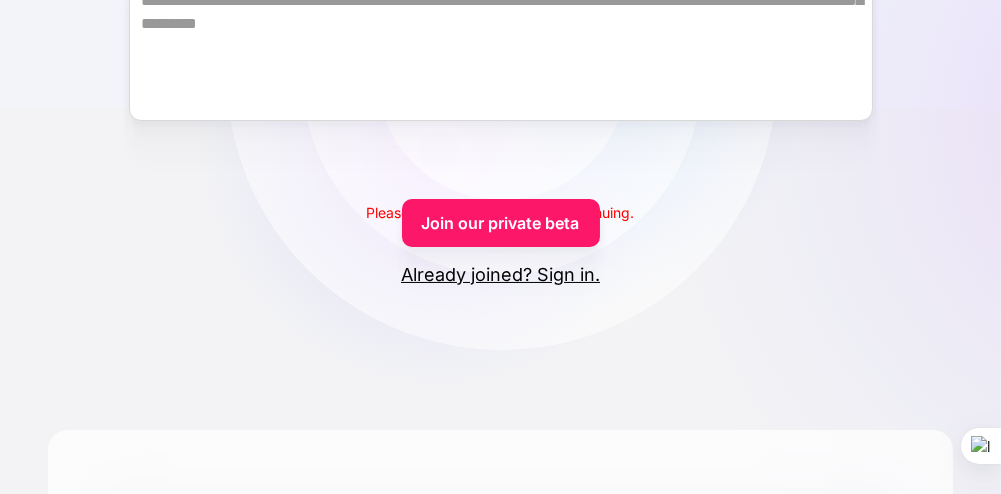 click on "Already joined? Sign in." at bounding box center [500, 275] 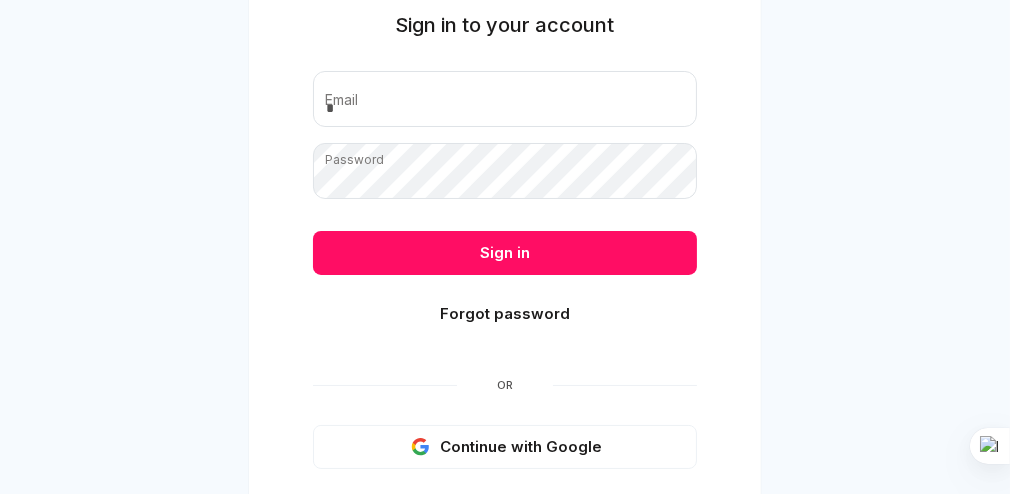 scroll, scrollTop: 243, scrollLeft: 0, axis: vertical 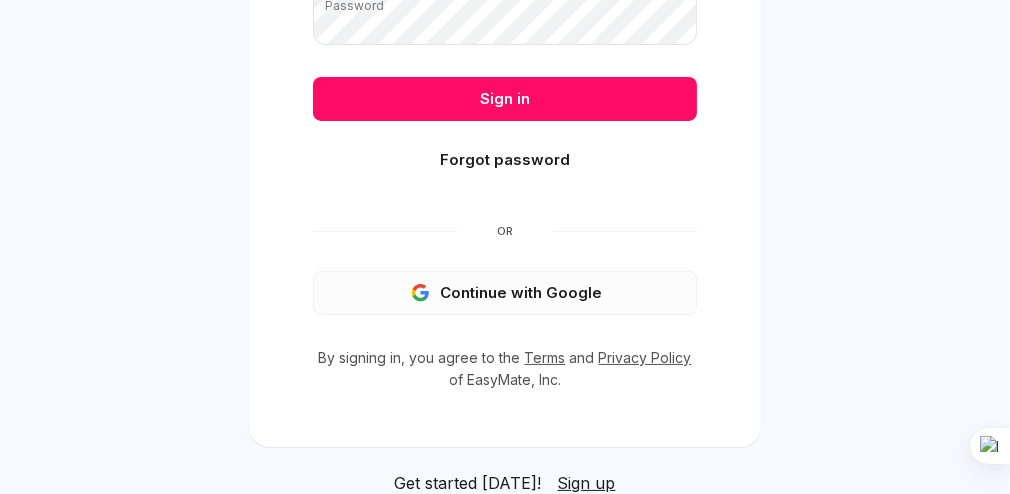 click on "Continue with Google" at bounding box center (505, 293) 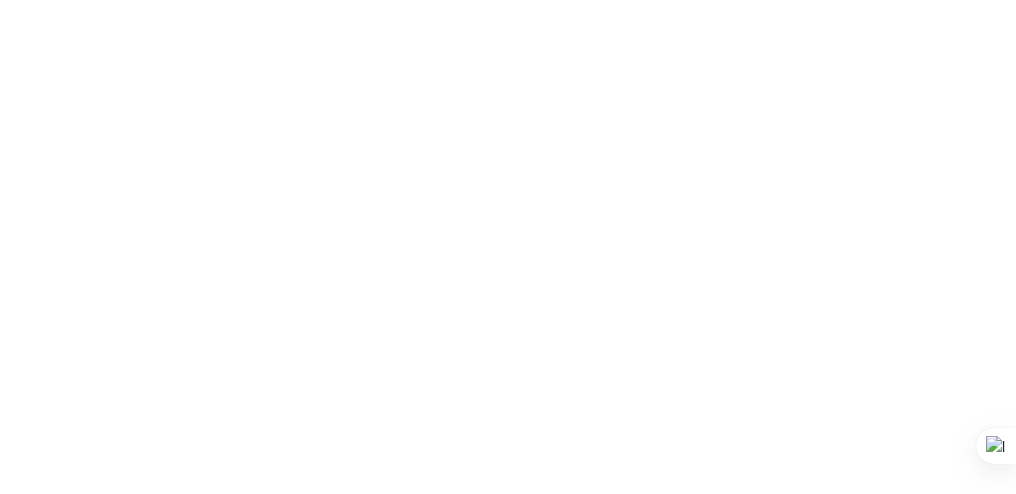 scroll, scrollTop: 0, scrollLeft: 0, axis: both 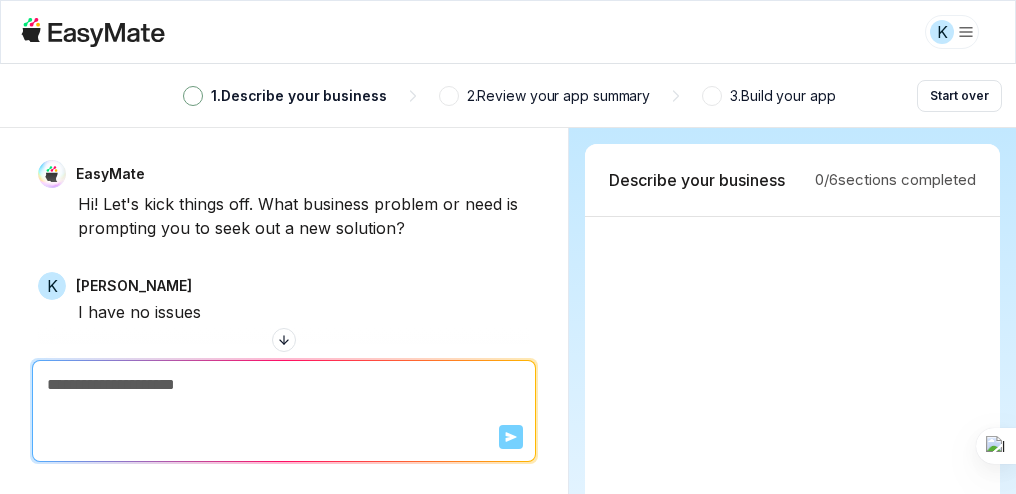 drag, startPoint x: 100, startPoint y: 199, endPoint x: 263, endPoint y: 203, distance: 163.04907 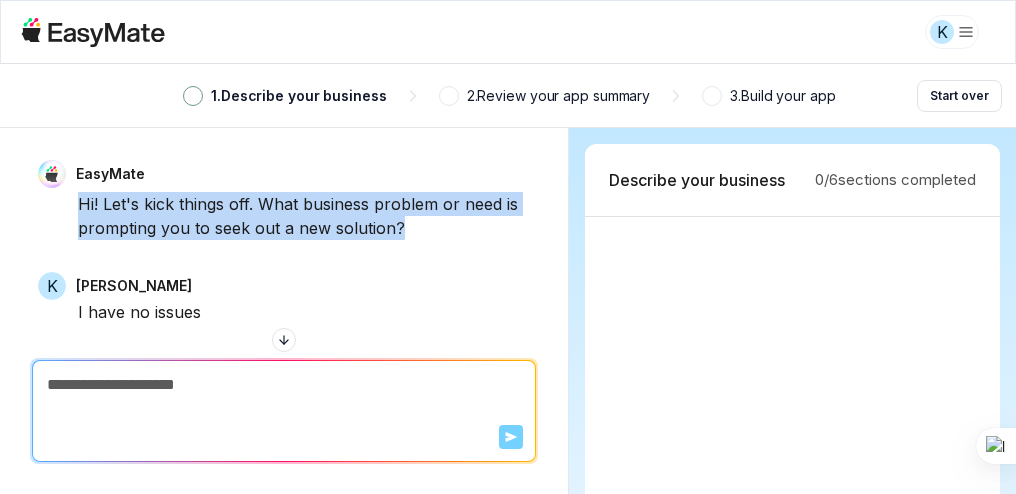 drag, startPoint x: 78, startPoint y: 201, endPoint x: 432, endPoint y: 235, distance: 355.62903 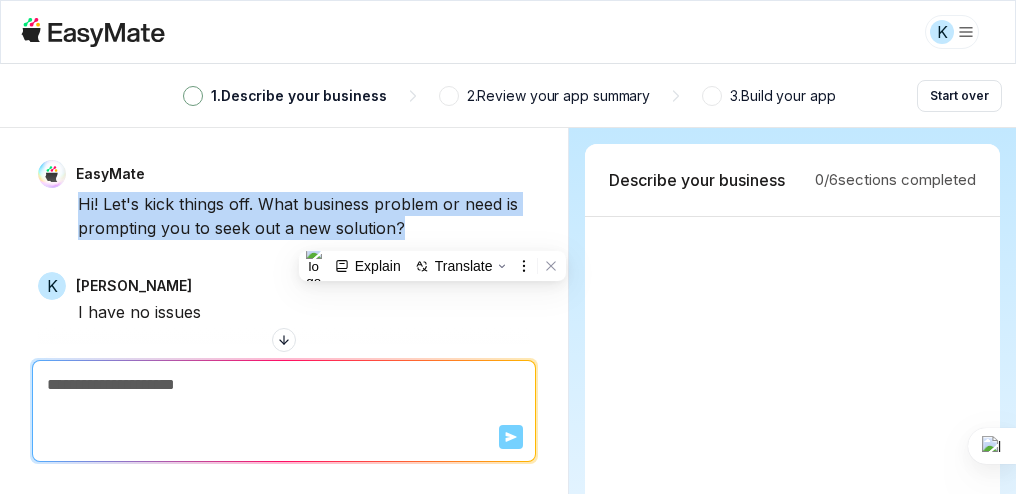 drag, startPoint x: 432, startPoint y: 235, endPoint x: 468, endPoint y: 268, distance: 48.83646 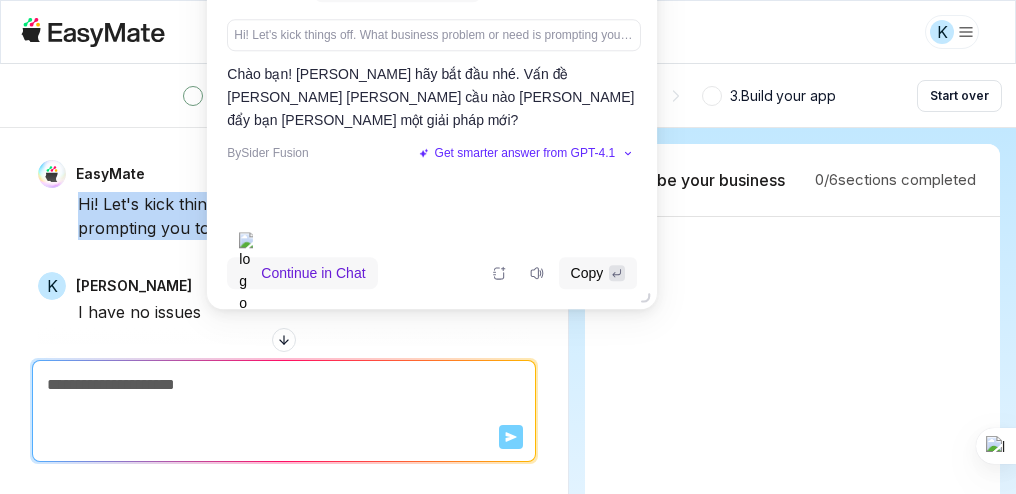 drag, startPoint x: 650, startPoint y: 52, endPoint x: 652, endPoint y: 158, distance: 106.01887 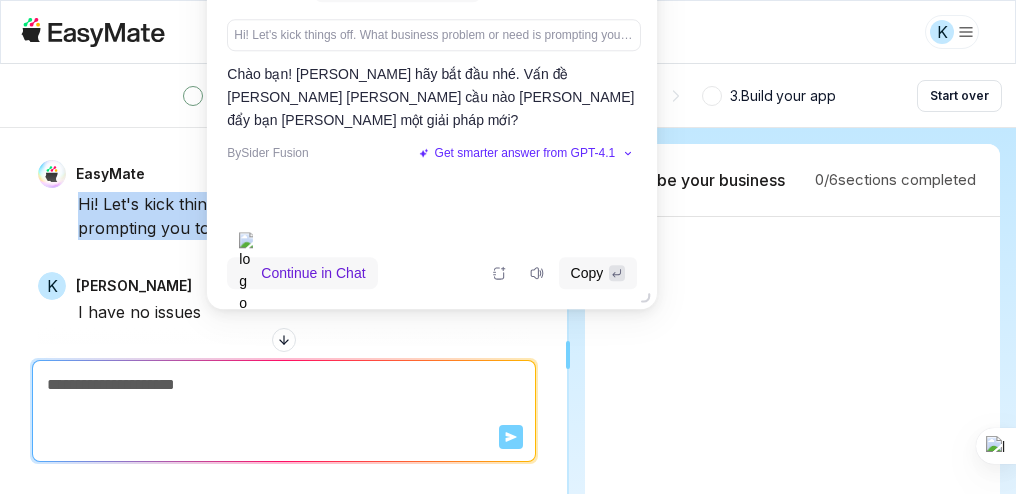 click on "EasyMate Hi! Let's kick things off. What business problem or need is prompting you to seek out a new solution? K [PERSON_NAME] I have no issues EasyMate Thanks   for   letting   me   know!   Just   to   clarify,   I'm   here   to   help   you   build   a   solution   for   a   specific   business   problem   or   need.   If   you   don't   have   any   issues   or   needs   right   now,   there   may   not   be   a   project   to   work   on.   If   you   simply   want   to   explore   or   brainstorm   possible   business   ideas,   let   me   know!   Otherwise,   if   you   do   have   a   challenge   or   opportunity   in   mind   (even   a   small   one),   please   share   it   so   we   can   get   started. Scroll to bottom Send Describe your business 0 / 6  sections completed Challenges In progress Overview Not answered User roles Not answered User pain points Not answered Ideal outcome Not answered Success metrics Not answered" at bounding box center [508, 311] 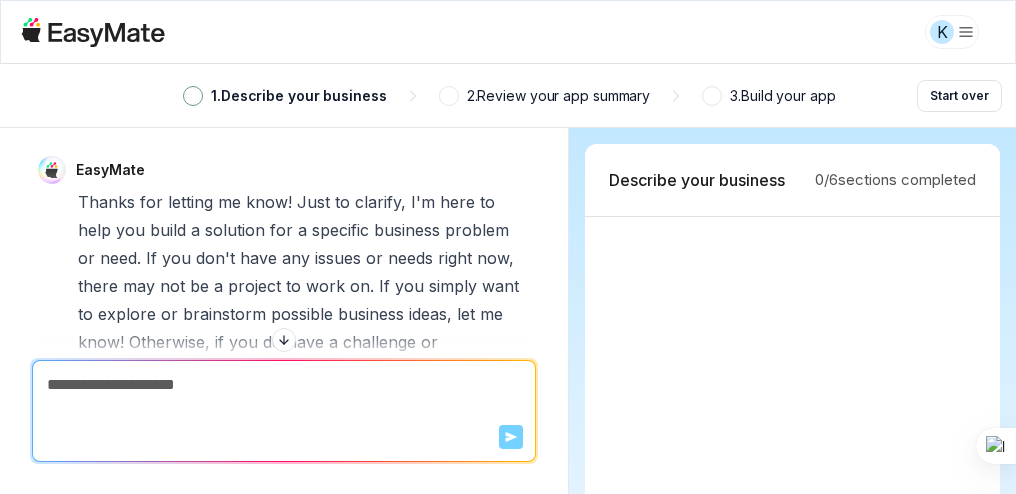 scroll, scrollTop: 300, scrollLeft: 0, axis: vertical 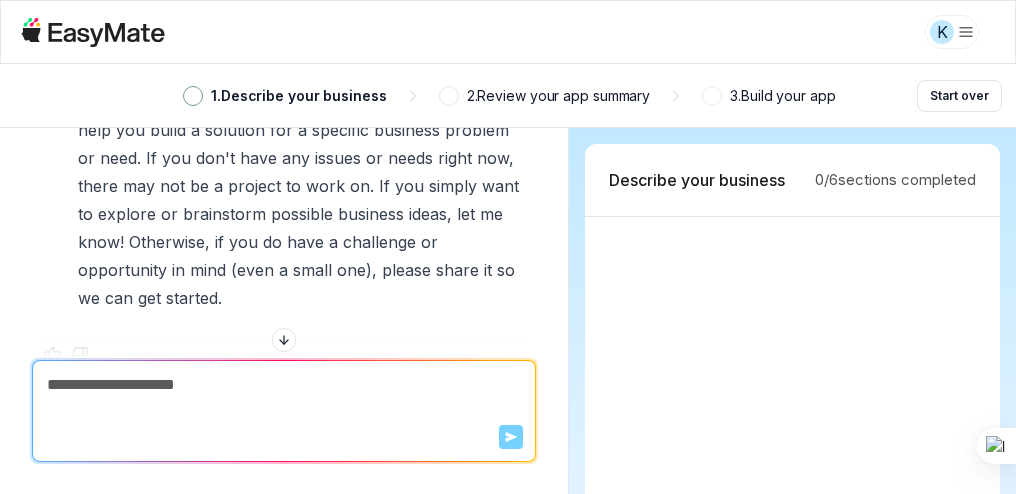click at bounding box center (284, 385) 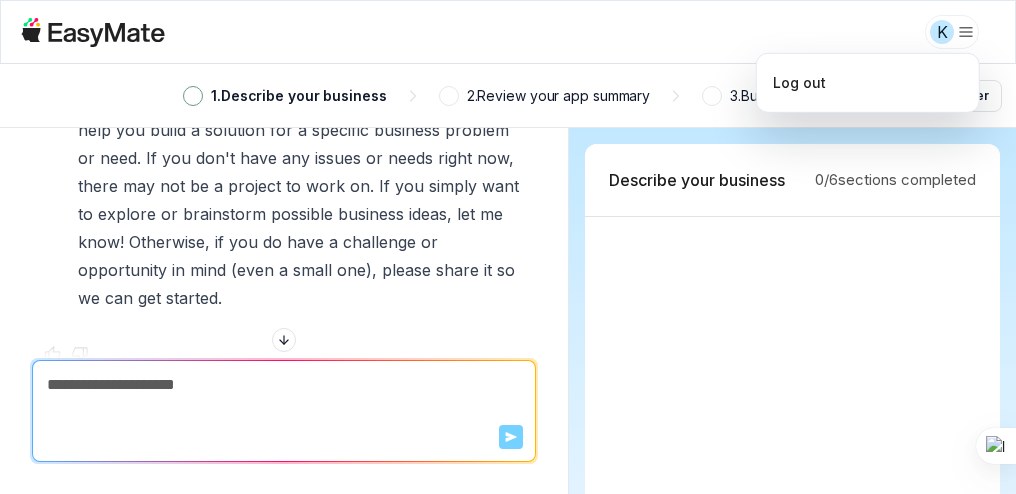 click on "K 1 .  Describe your business 2 .  Review your app summary 3 .  Build your app Start over EasyMate Hi! Let's kick things off. What business problem or need is prompting you to seek out a new solution? K [PERSON_NAME] I have no issues EasyMate Thanks   for   letting   me   know!   Just   to   clarify,   I'm   here   to   help   you   build   a   solution   for   a   specific   business   problem   or   need.   If   you   don't   have   any   issues   or   needs   right   now,   there   may   not   be   a   project   to   work   on.   If   you   simply   want   to   explore   or   brainstorm   possible   business   ideas,   let   me   know!   Otherwise,   if   you   do   have   a   challenge   or   opportunity   in   mind   (even   a   small   one),   please   share   it   so   we   can   get   started. Scroll to bottom Send Describe your business 0 / 6  sections completed Challenges In progress Overview Not answered User roles Not answered User pain points Not answered Ideal outcome Not answered Success metrics" at bounding box center (508, 247) 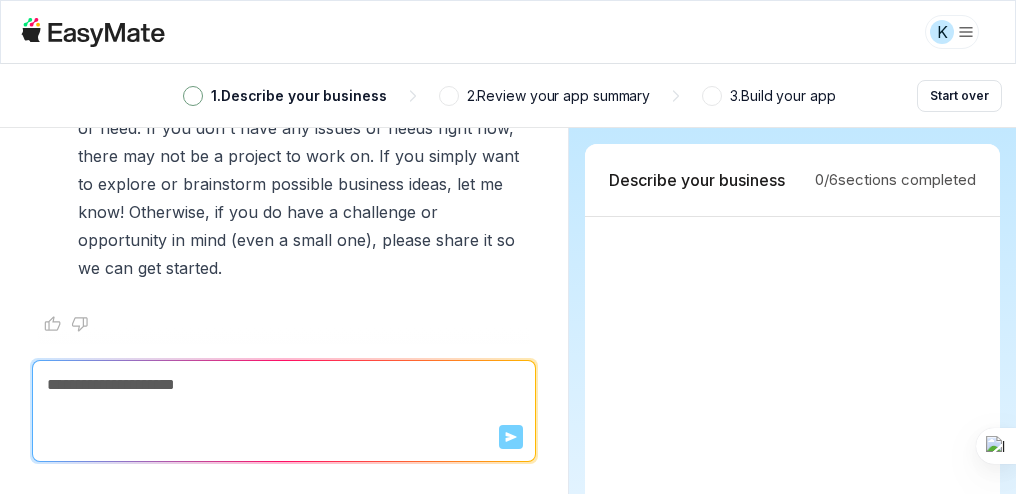 scroll, scrollTop: 339, scrollLeft: 0, axis: vertical 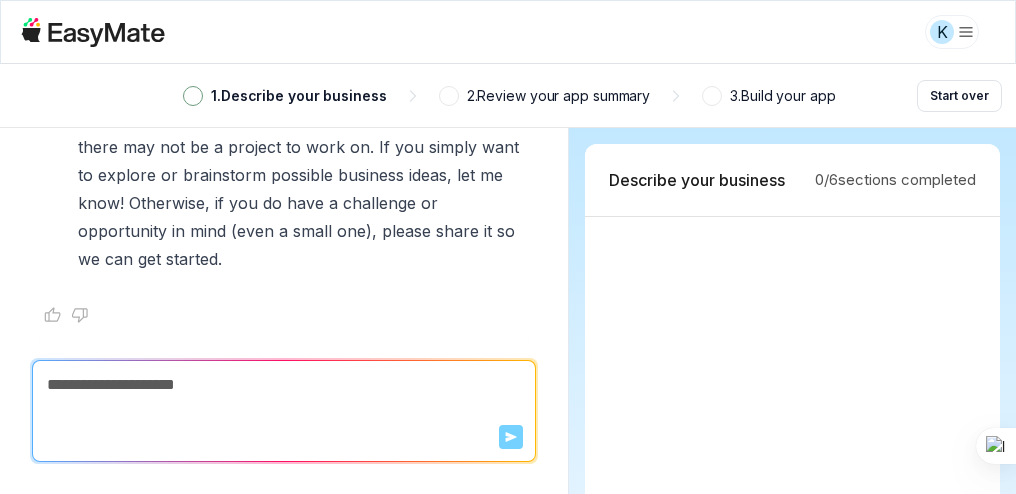 click 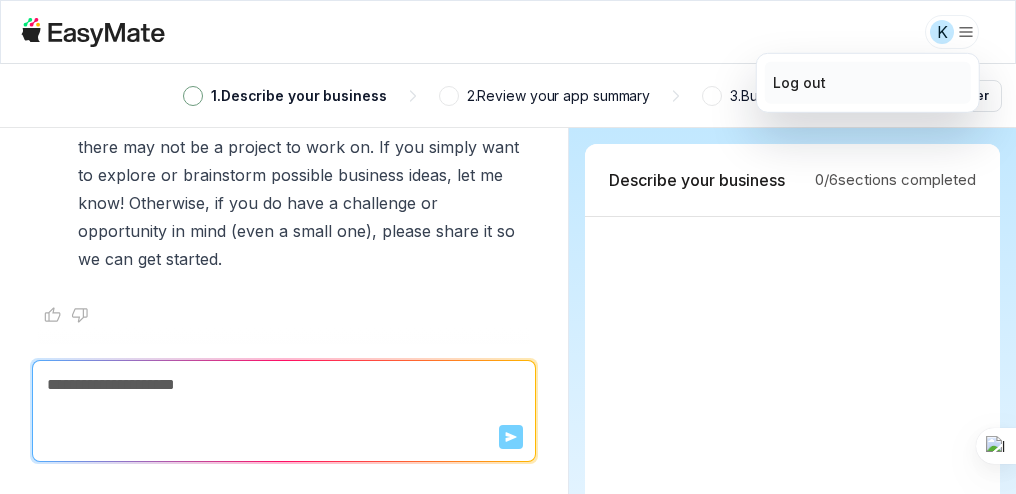 click on "Log out" at bounding box center (799, 83) 